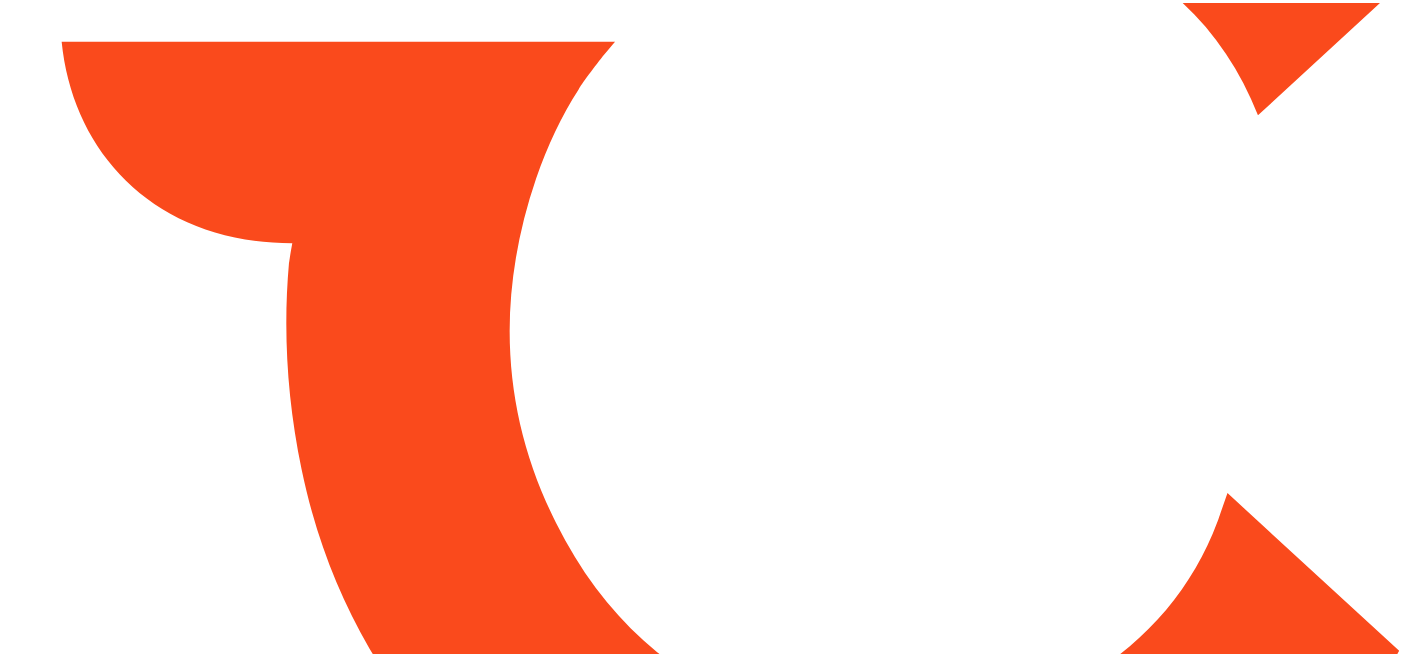 scroll, scrollTop: 0, scrollLeft: 0, axis: both 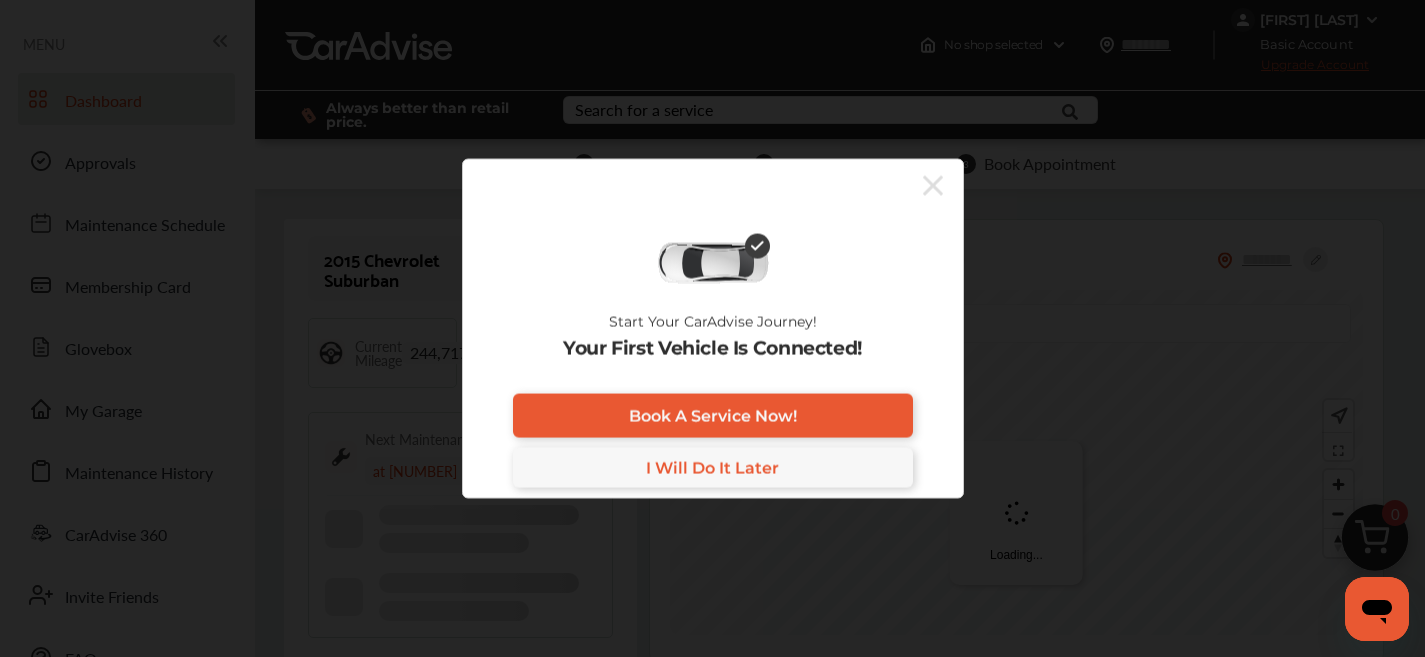 click 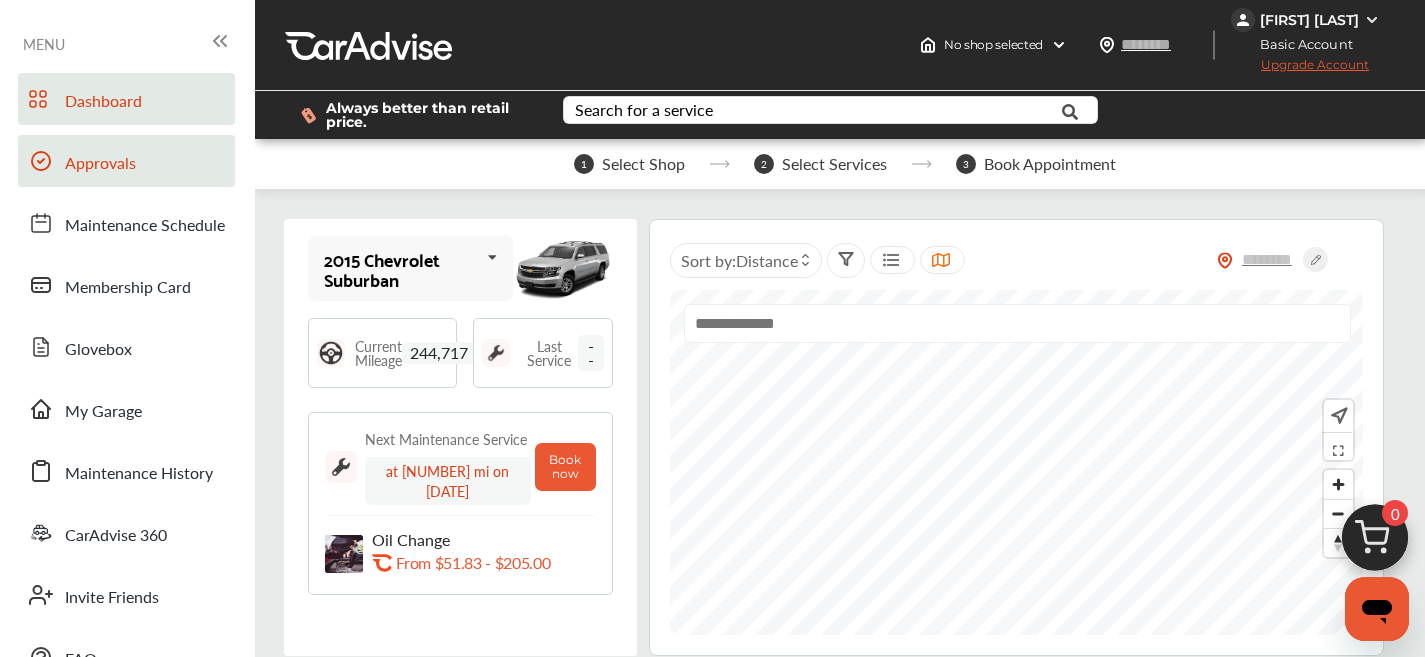 click on "Approvals" at bounding box center [126, 161] 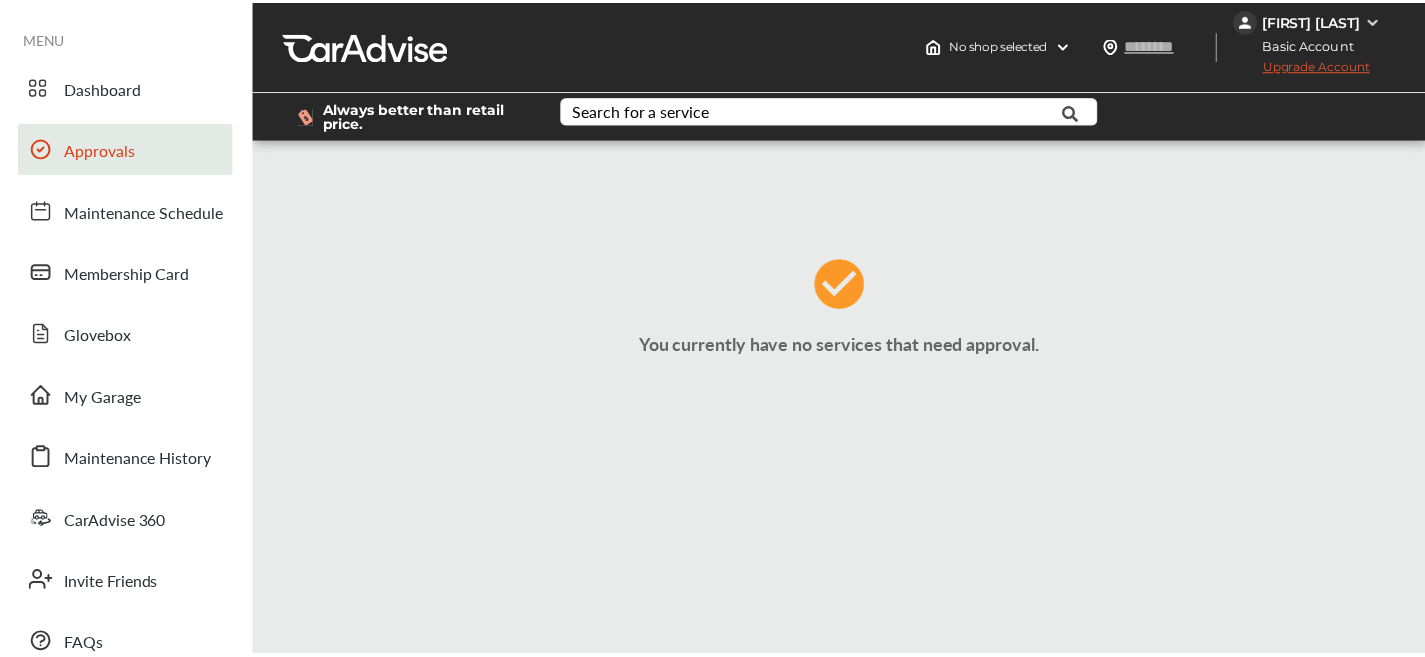scroll, scrollTop: 0, scrollLeft: 0, axis: both 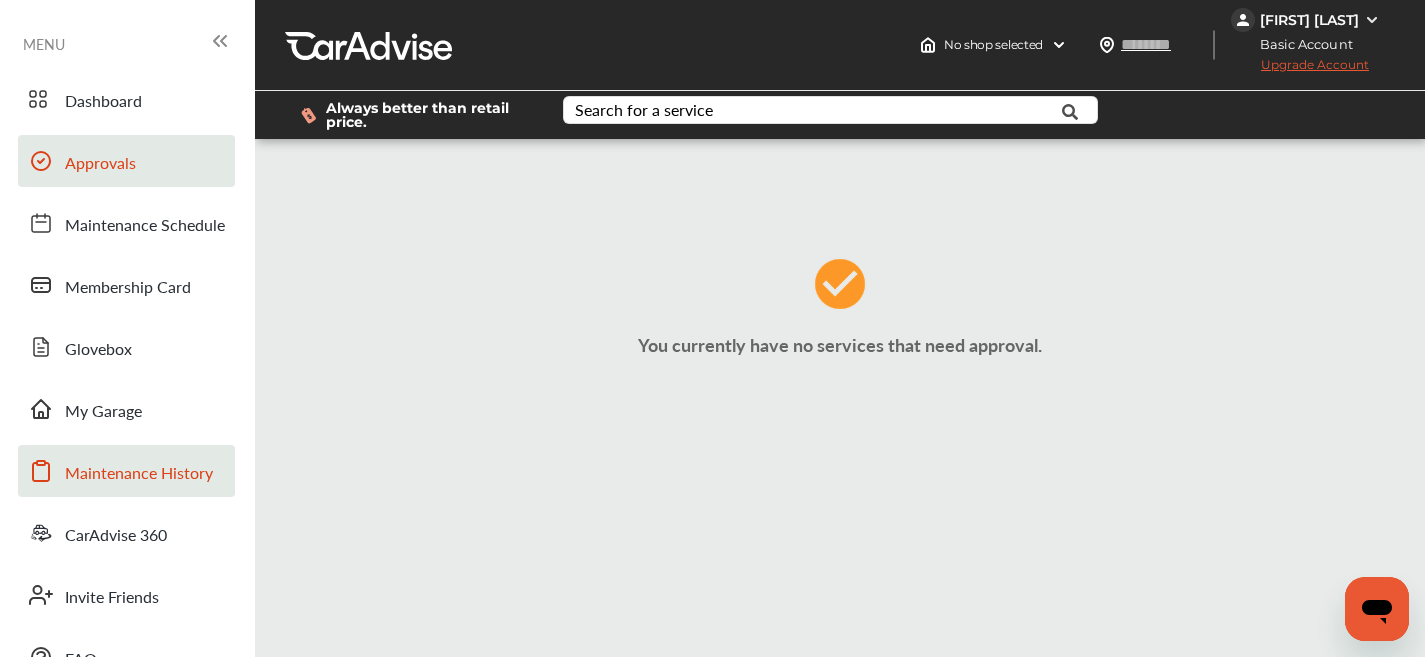 click on "Maintenance History" at bounding box center [126, 471] 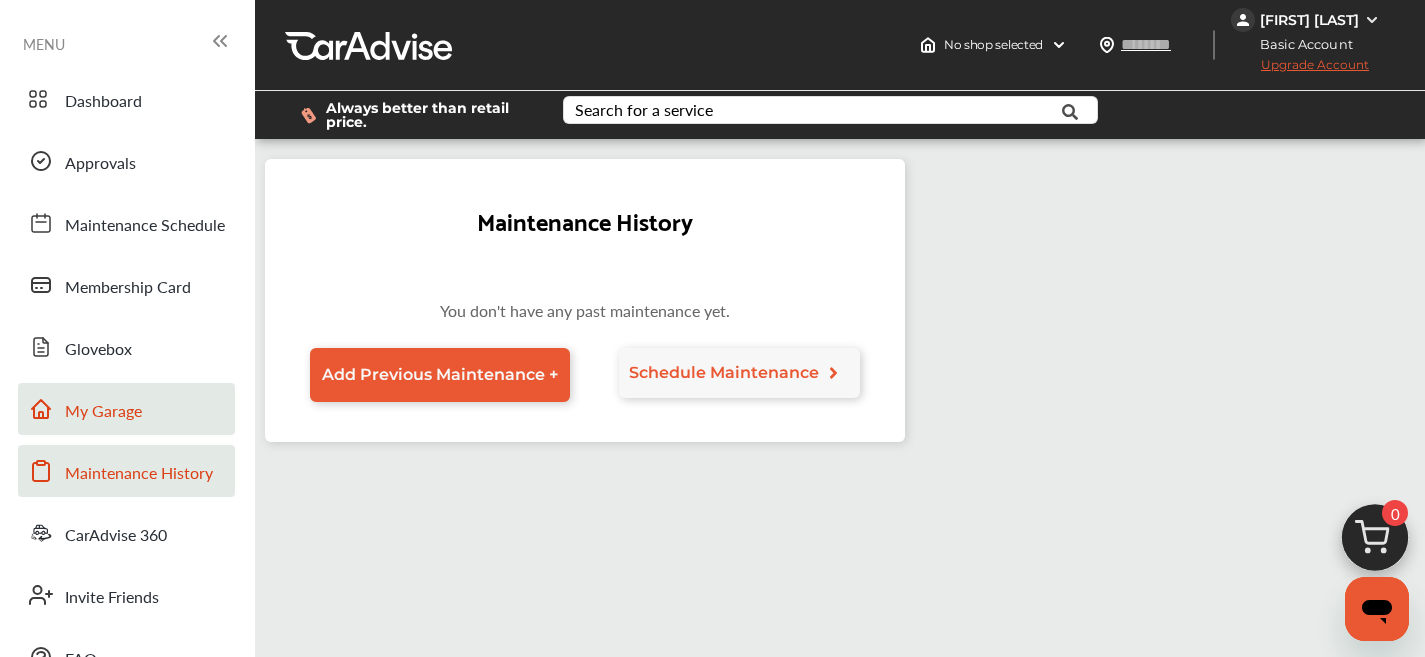 click on "My Garage" at bounding box center [126, 409] 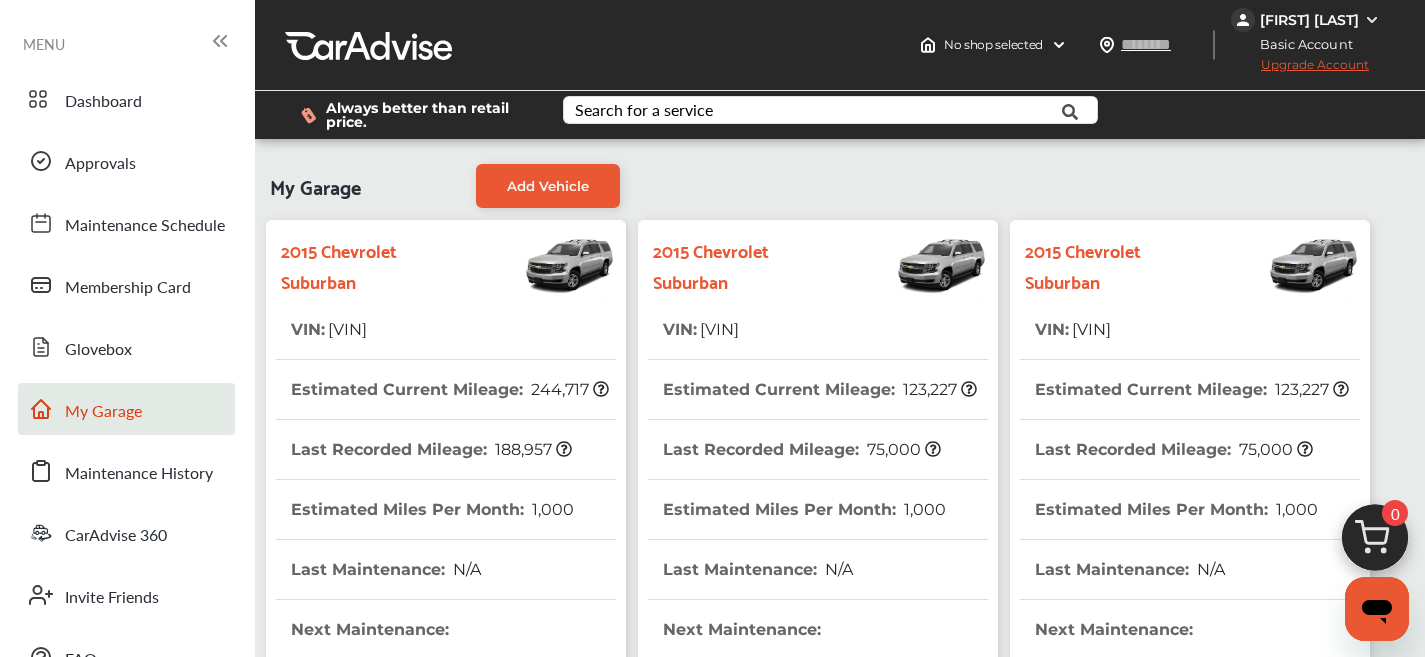 click on "[VIN]" at bounding box center (718, 329) 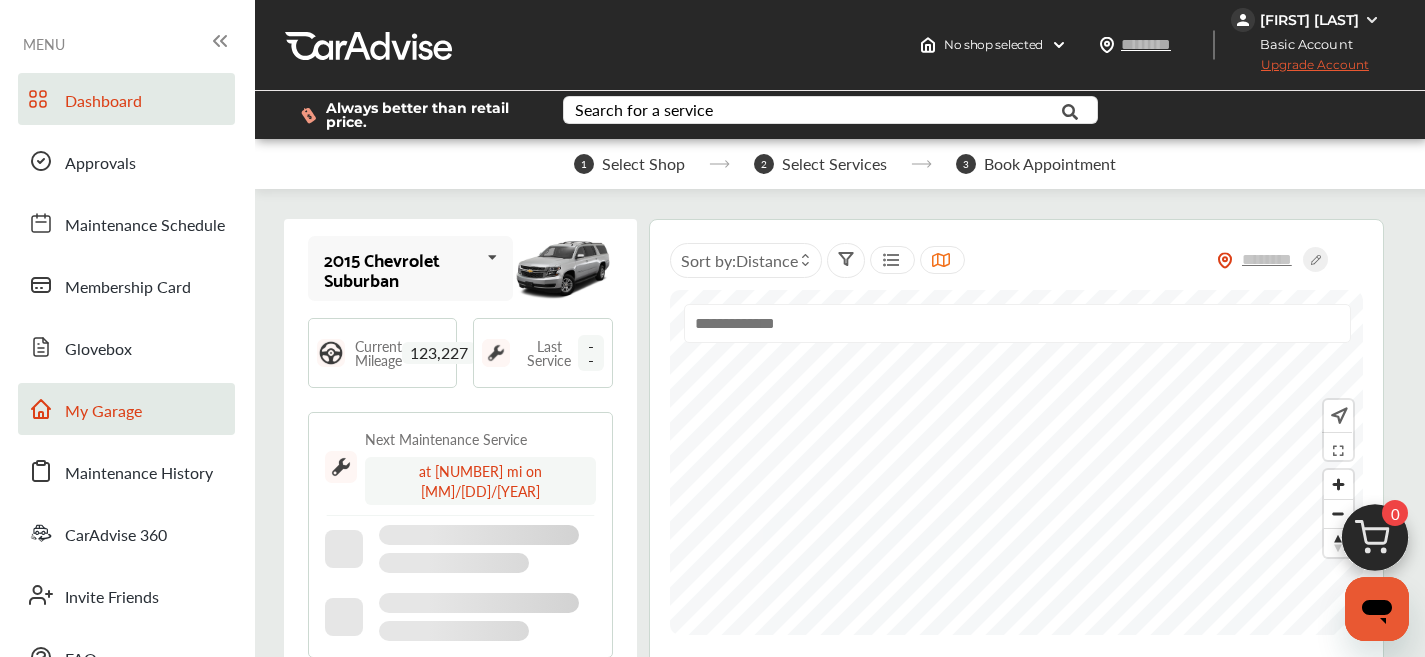 click on "My Garage" at bounding box center (103, 412) 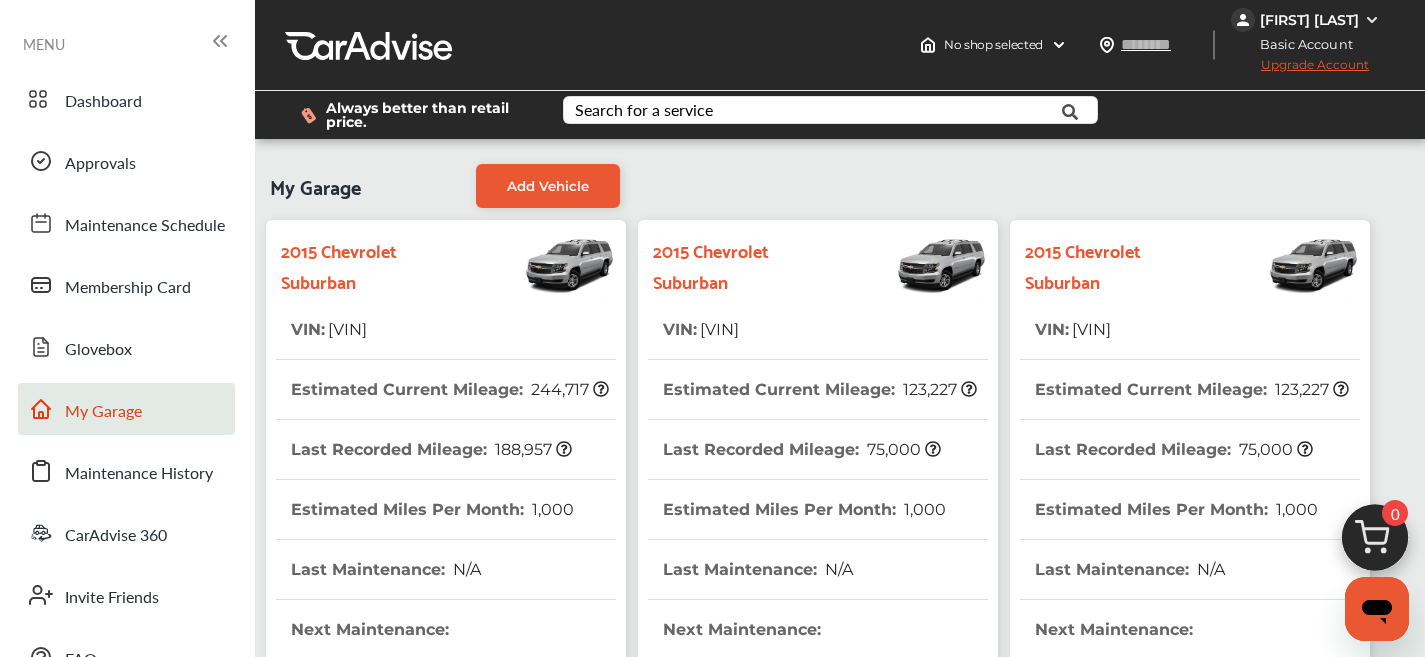 click on "[VIN]" at bounding box center (1090, 329) 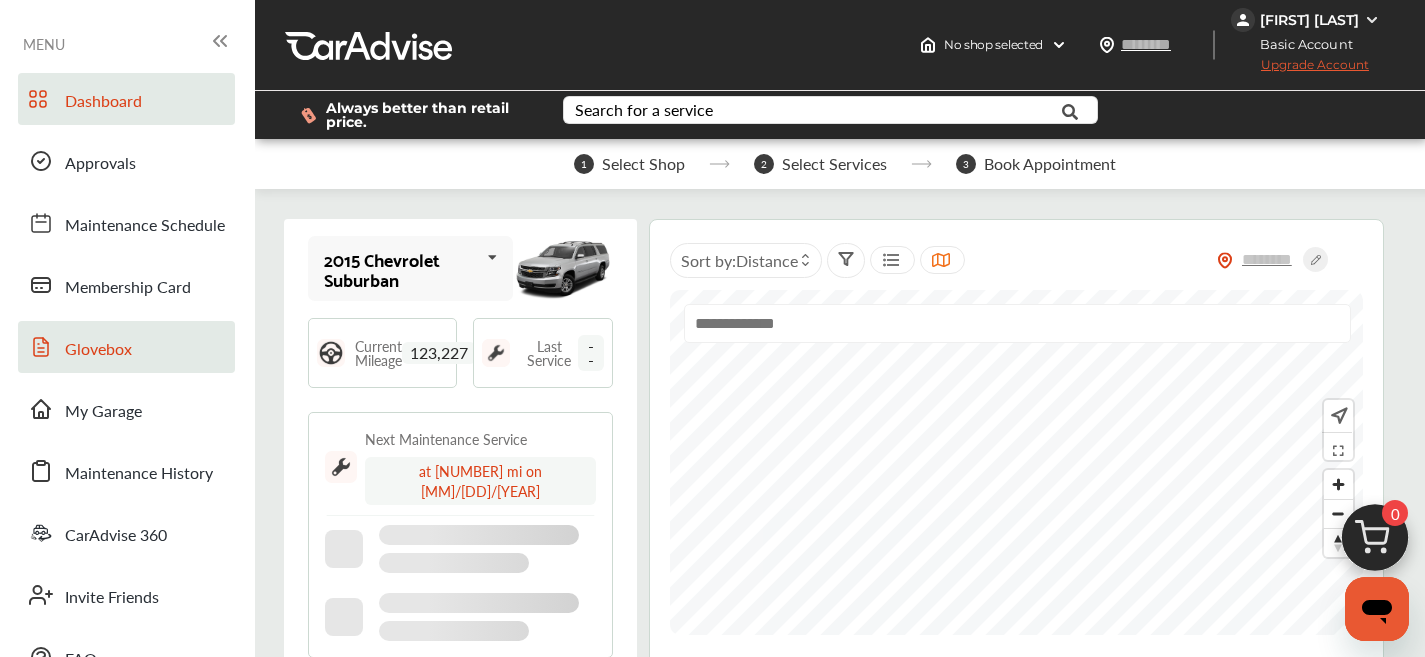 click on "Glovebox" at bounding box center (98, 350) 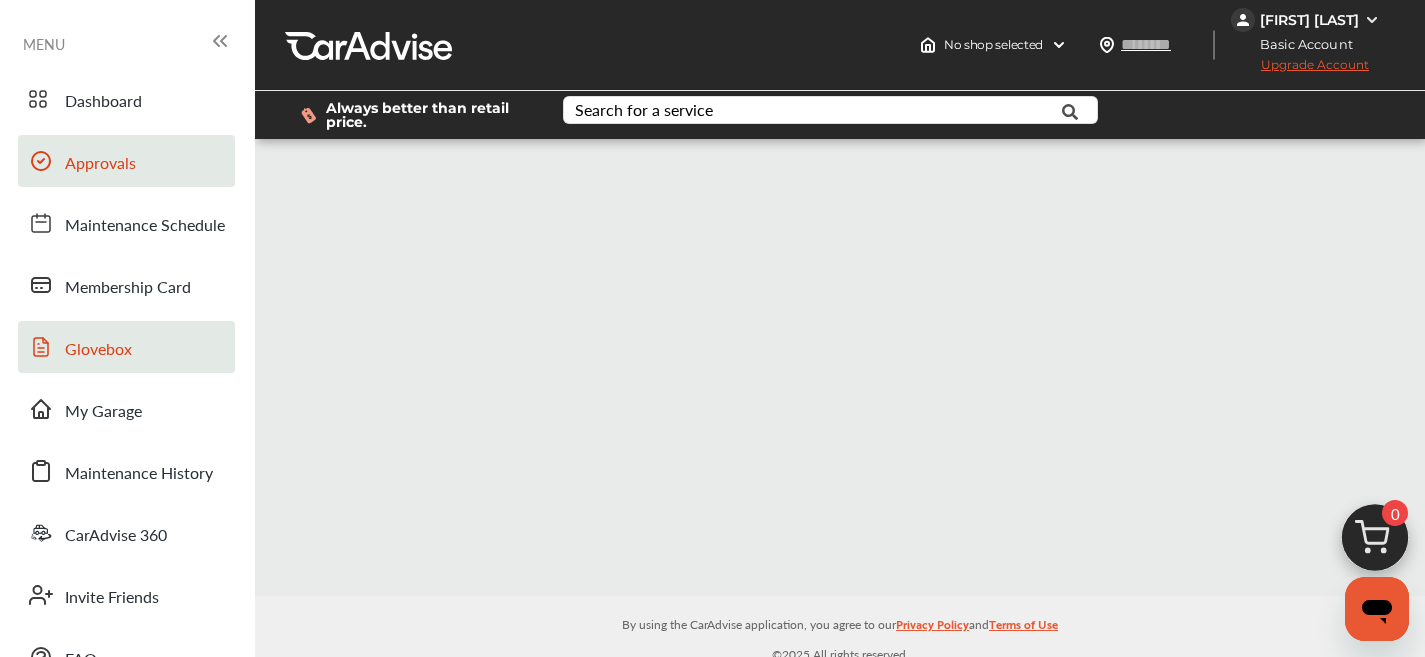 click on "Approvals" at bounding box center [100, 164] 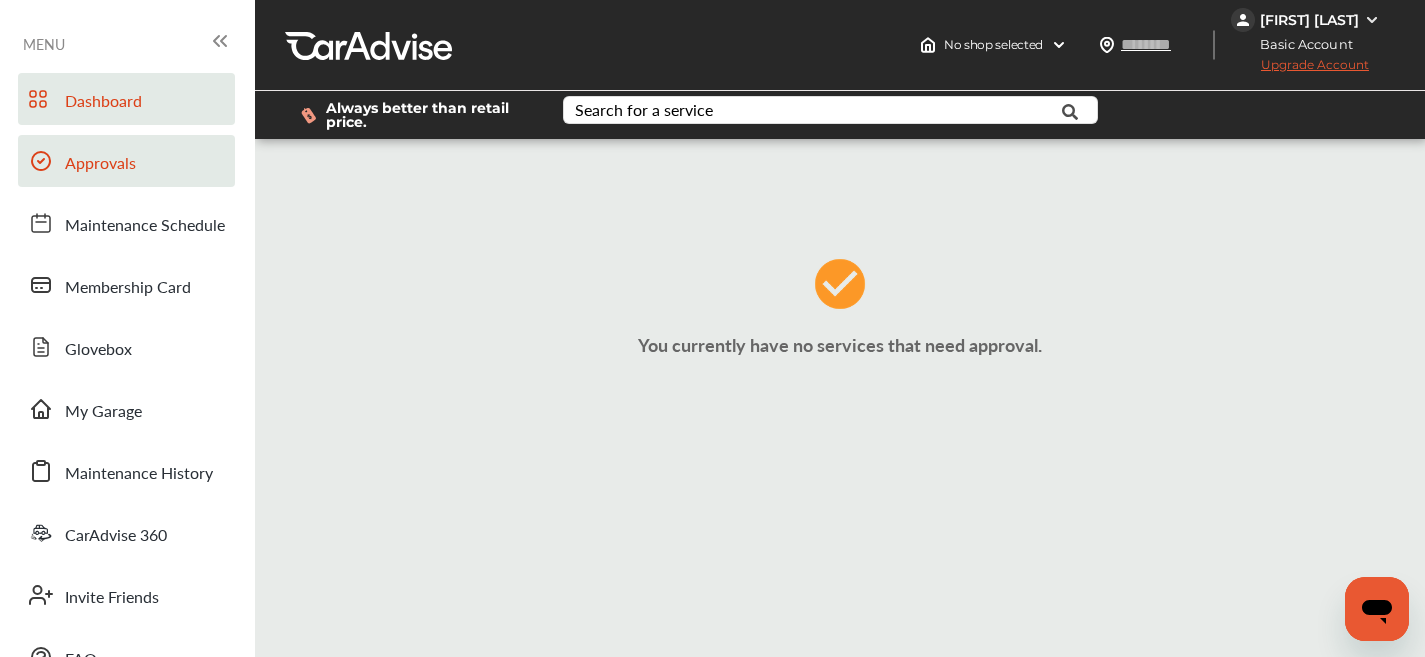 click on "Dashboard" at bounding box center [103, 102] 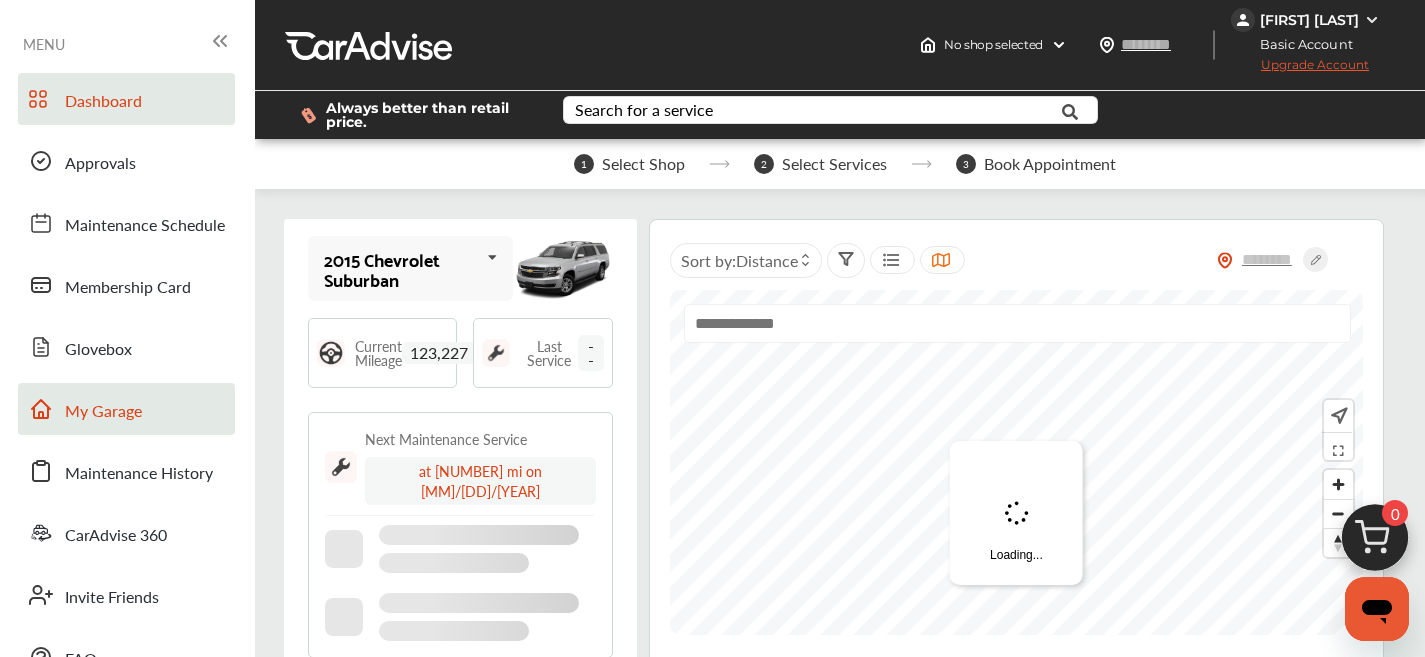 click on "My Garage" at bounding box center (103, 412) 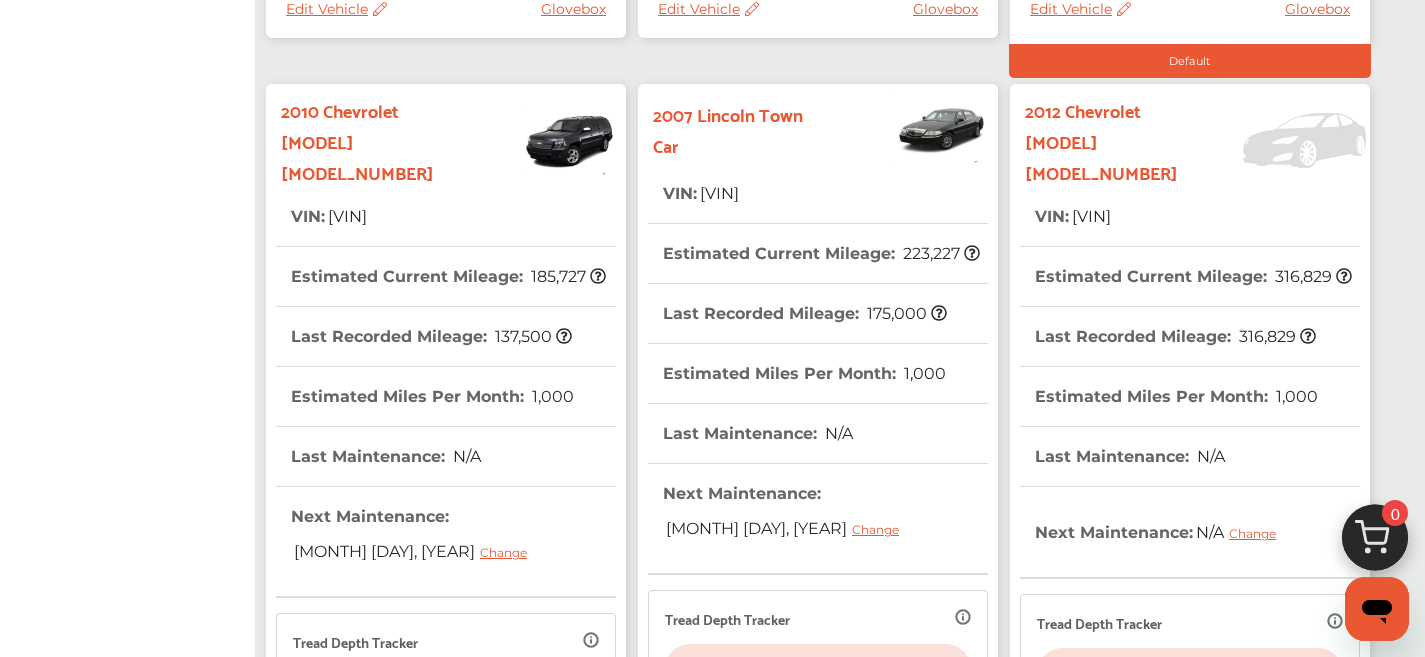 scroll, scrollTop: 1124, scrollLeft: 0, axis: vertical 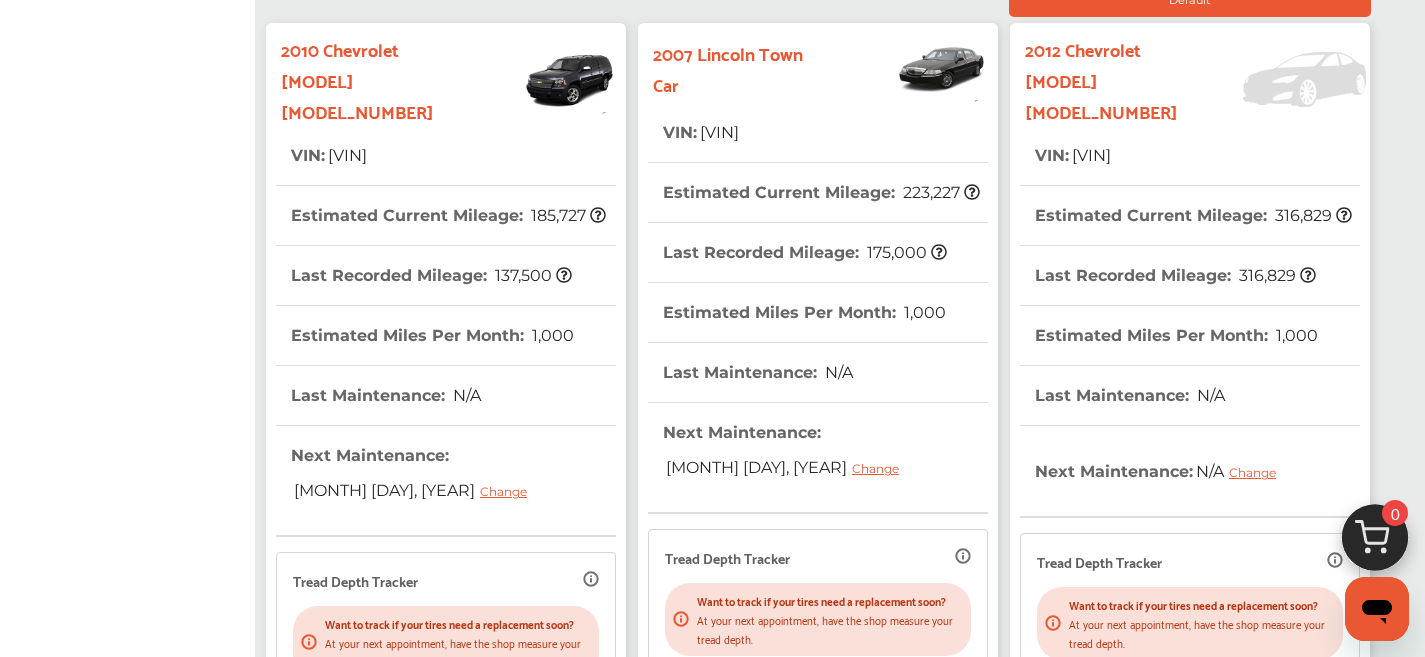 click on "[VIN]" at bounding box center (1090, 155) 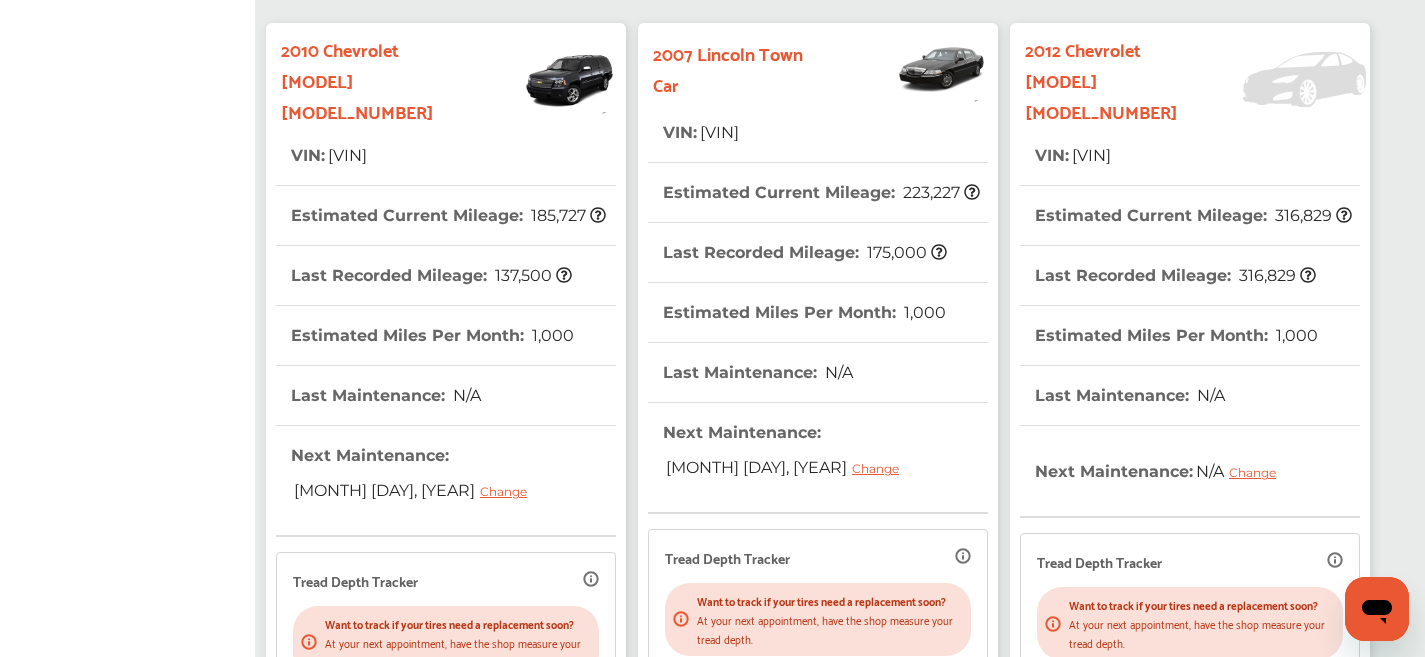 scroll, scrollTop: 0, scrollLeft: 0, axis: both 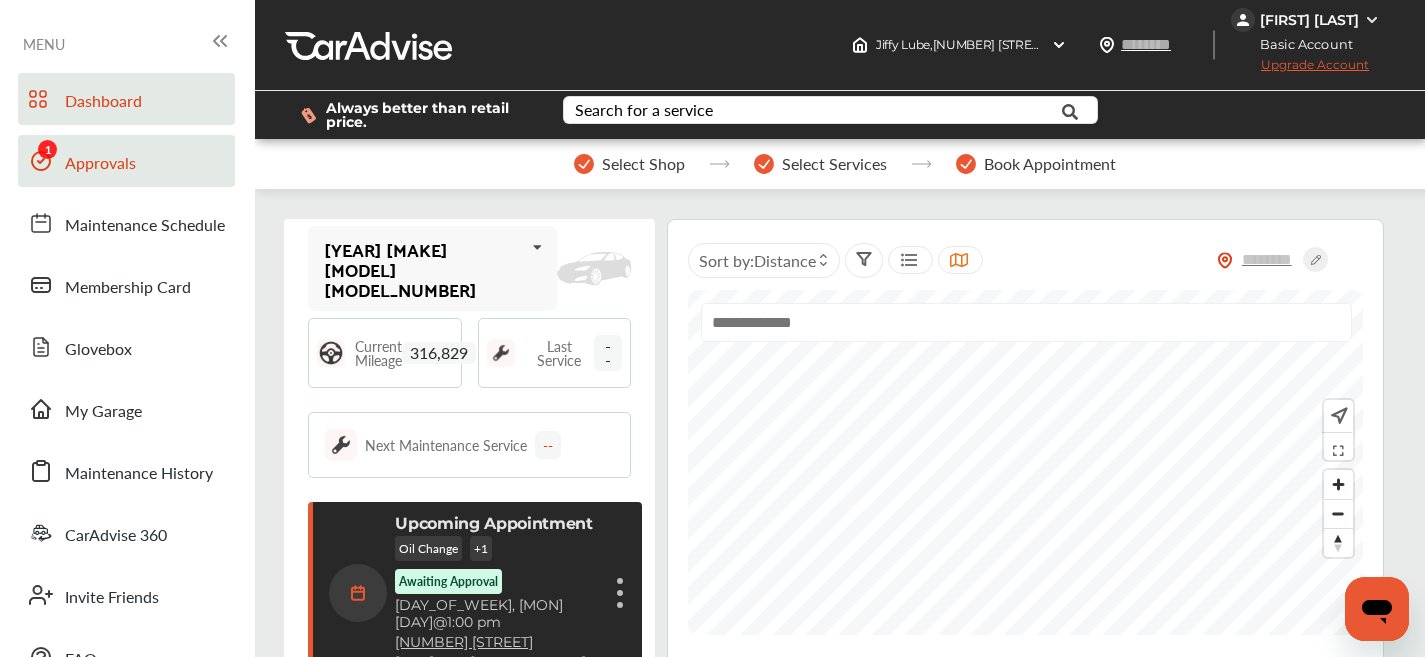 click on "Approvals" at bounding box center (100, 164) 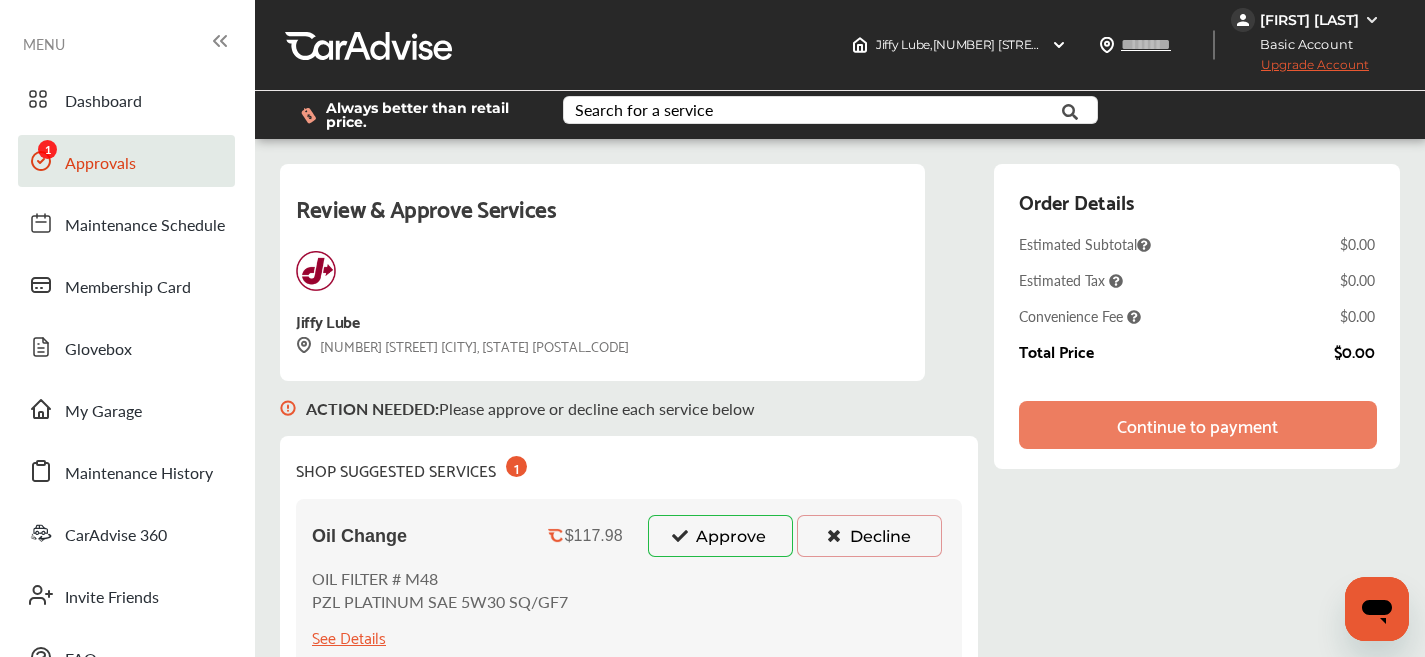 click on "Approve" at bounding box center (720, 536) 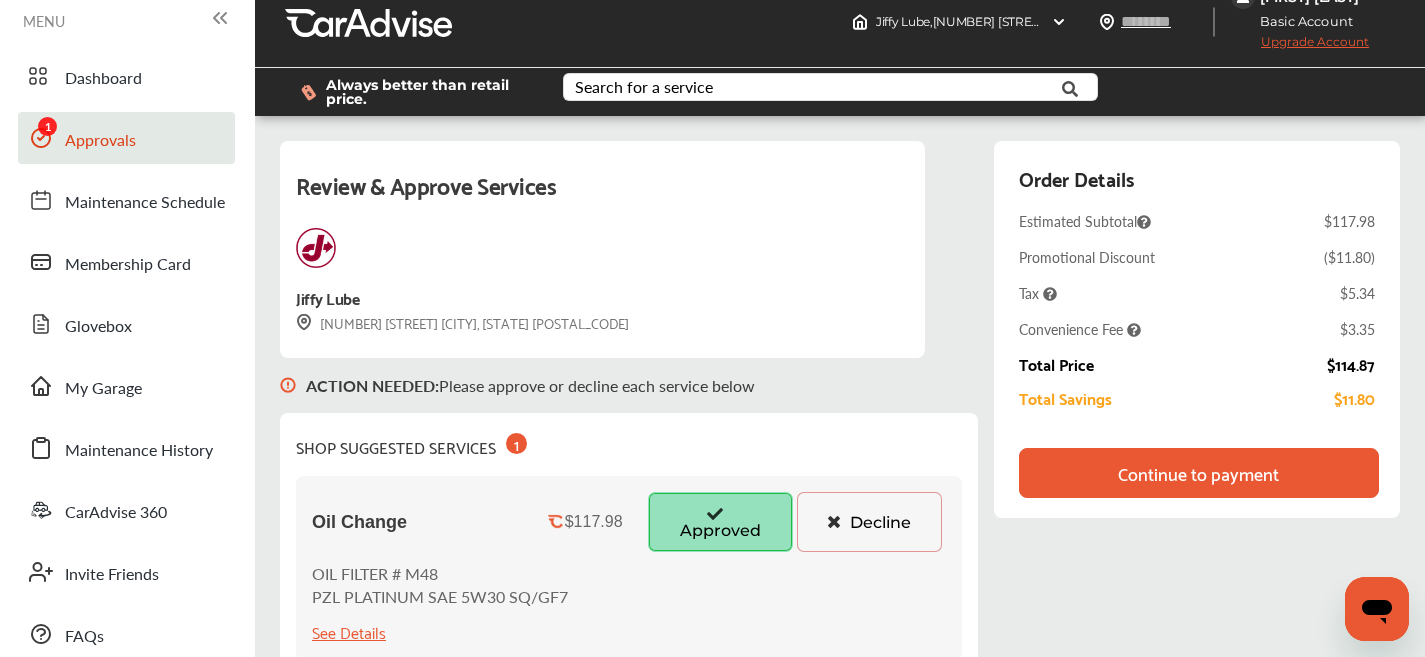scroll, scrollTop: 0, scrollLeft: 0, axis: both 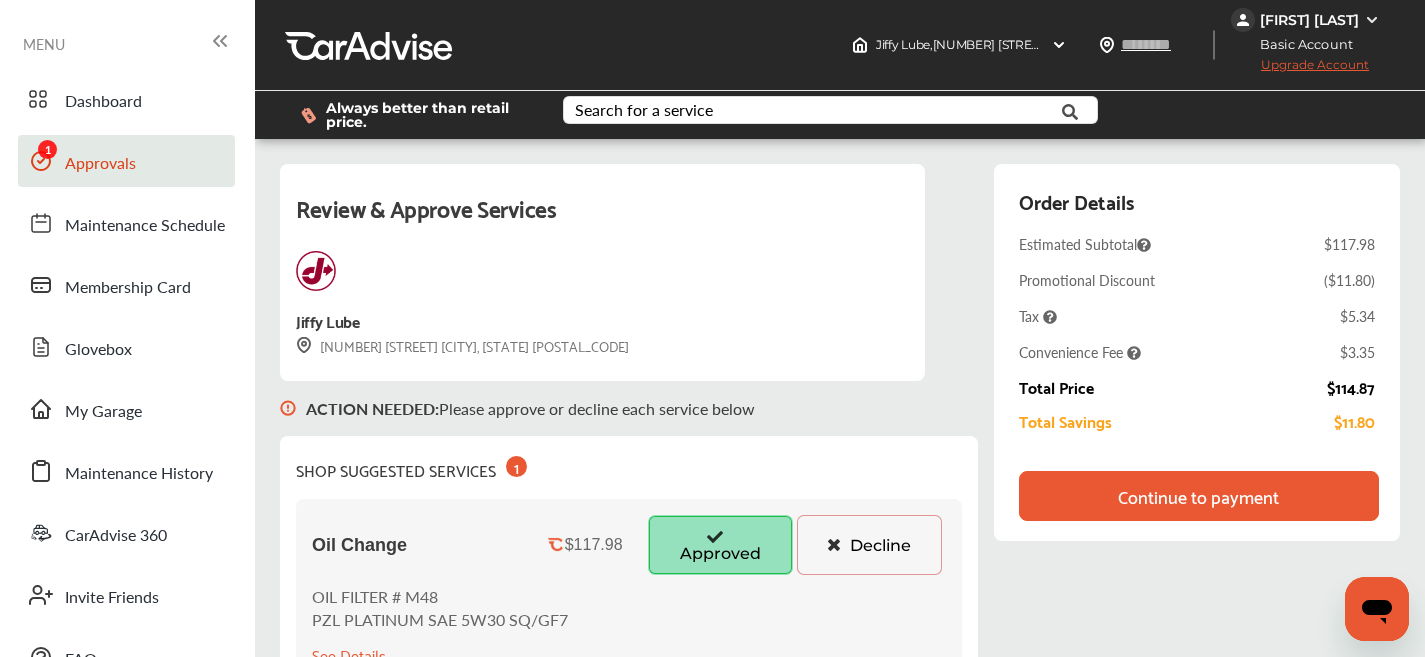 click on "Continue to payment" at bounding box center [1199, 496] 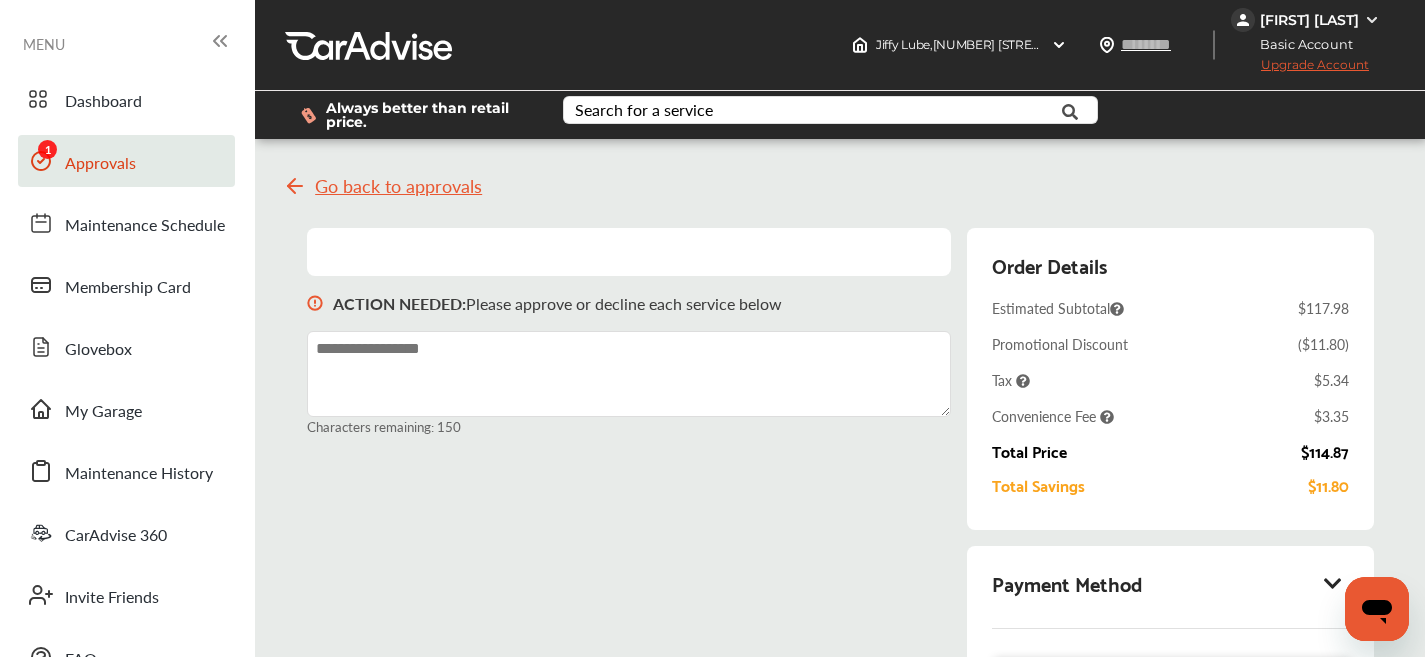 scroll, scrollTop: 1, scrollLeft: 0, axis: vertical 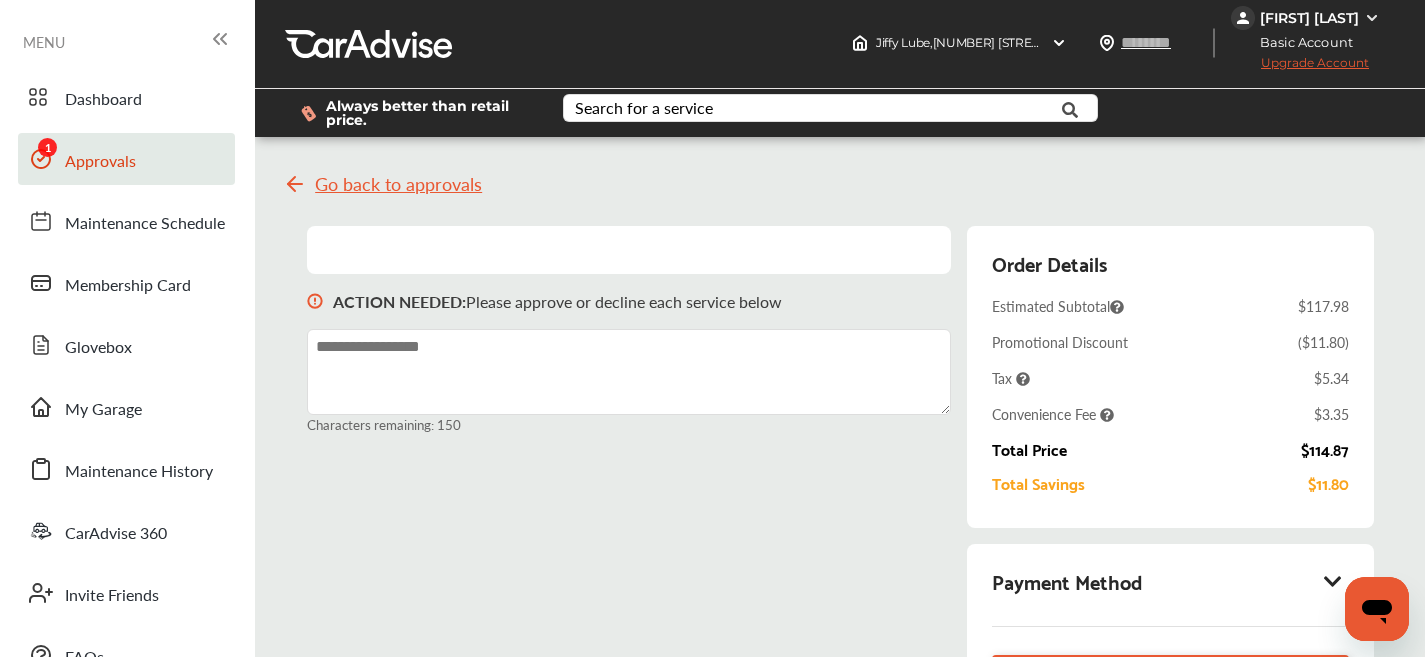 click on "Payment Method" at bounding box center [1170, 581] 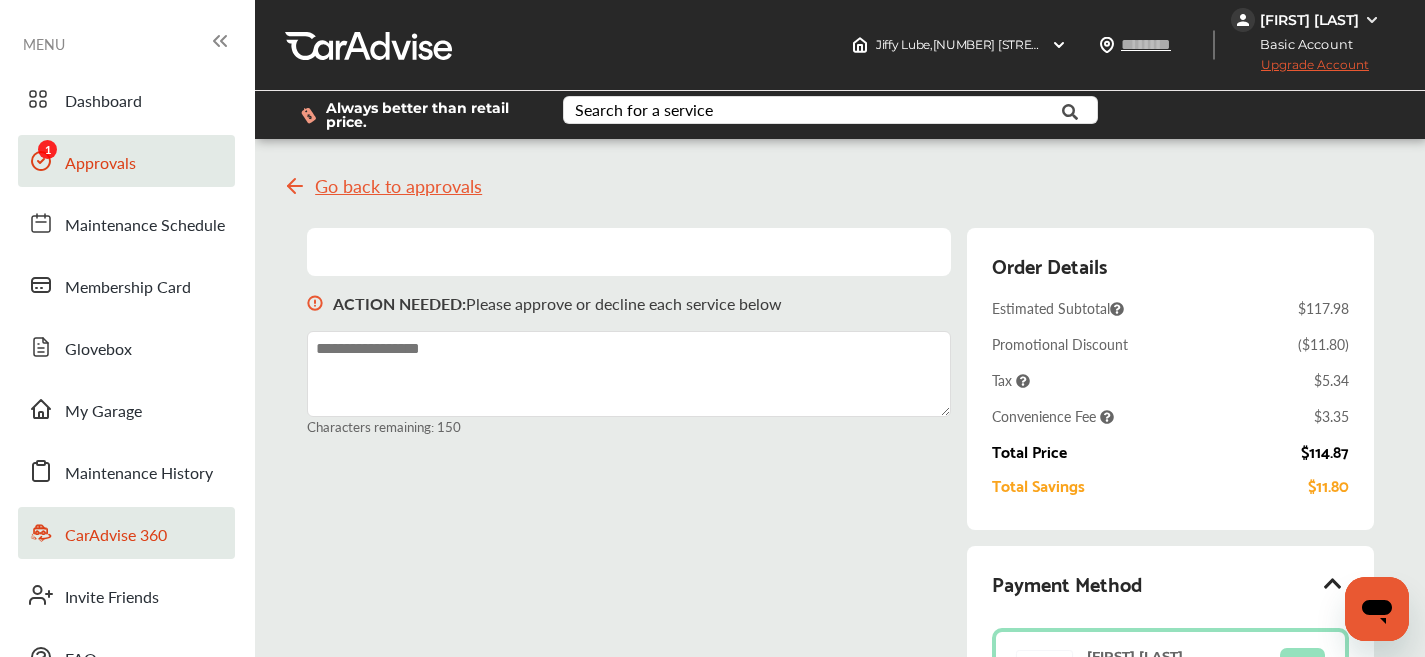 scroll, scrollTop: 302, scrollLeft: 0, axis: vertical 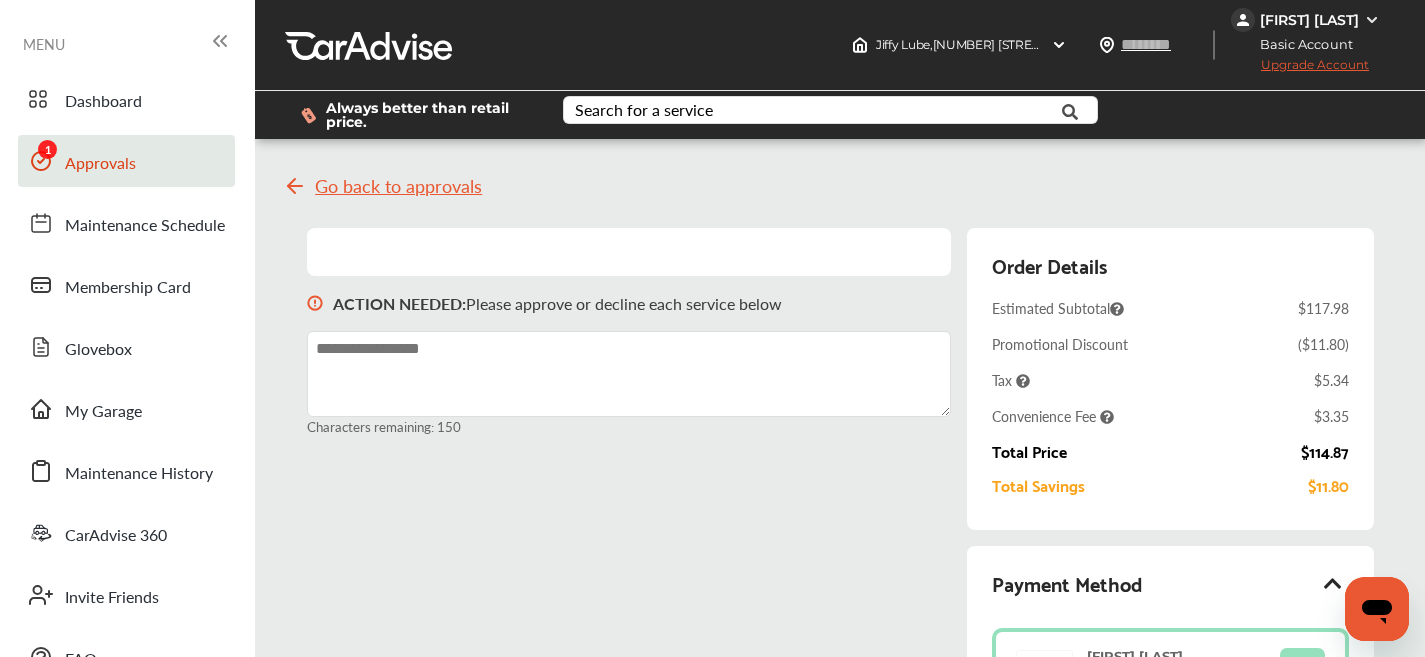 click at bounding box center (1333, 583) 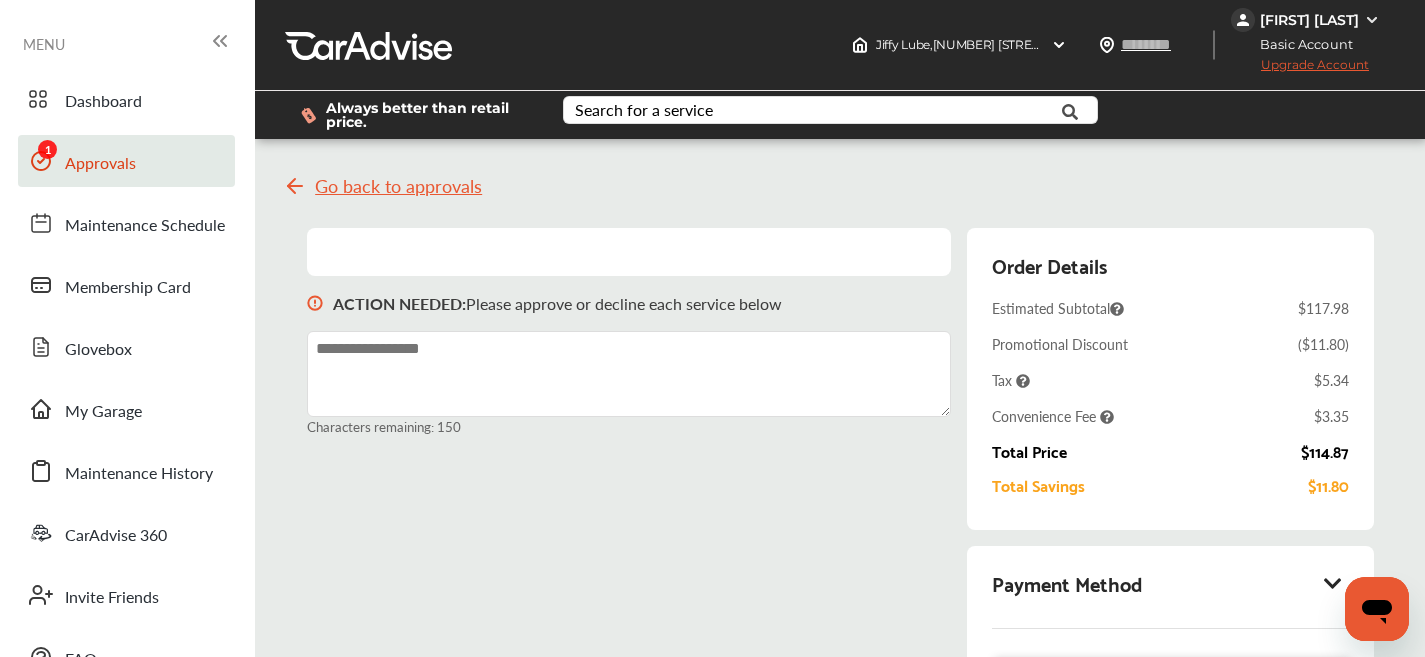 click on "Payment Method" at bounding box center (1170, 583) 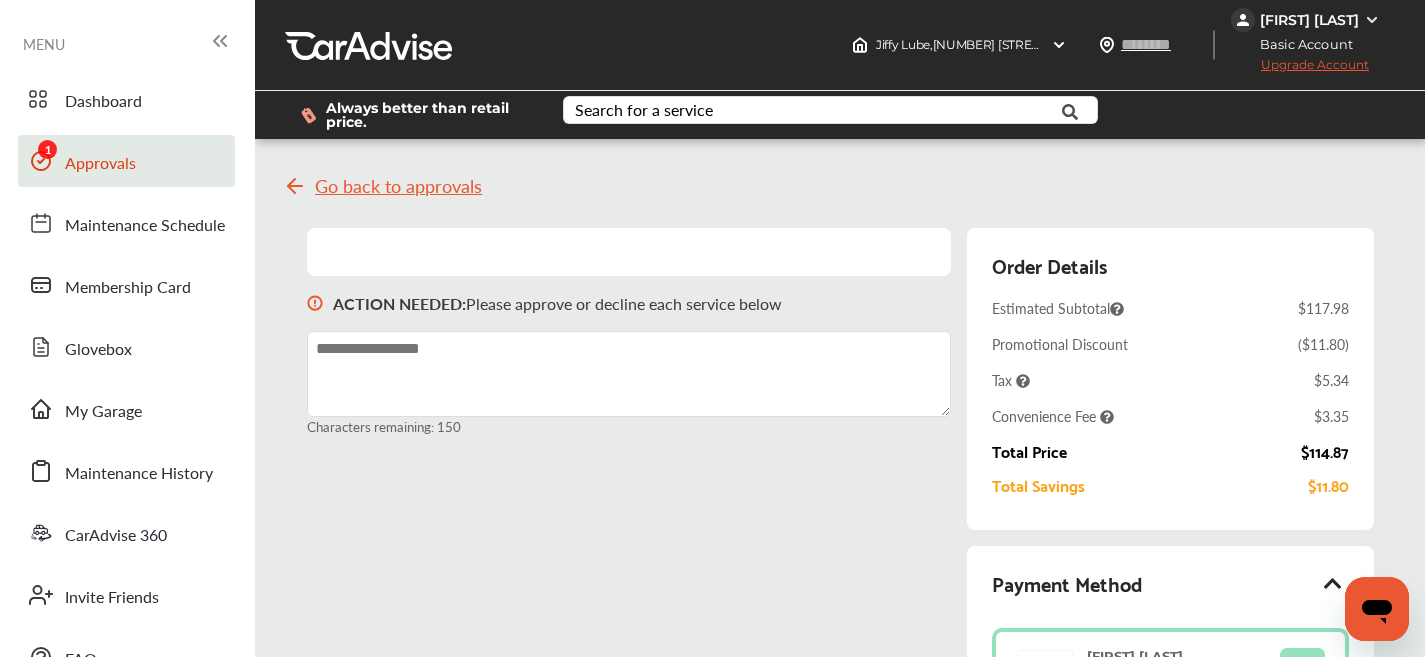 scroll, scrollTop: 302, scrollLeft: 0, axis: vertical 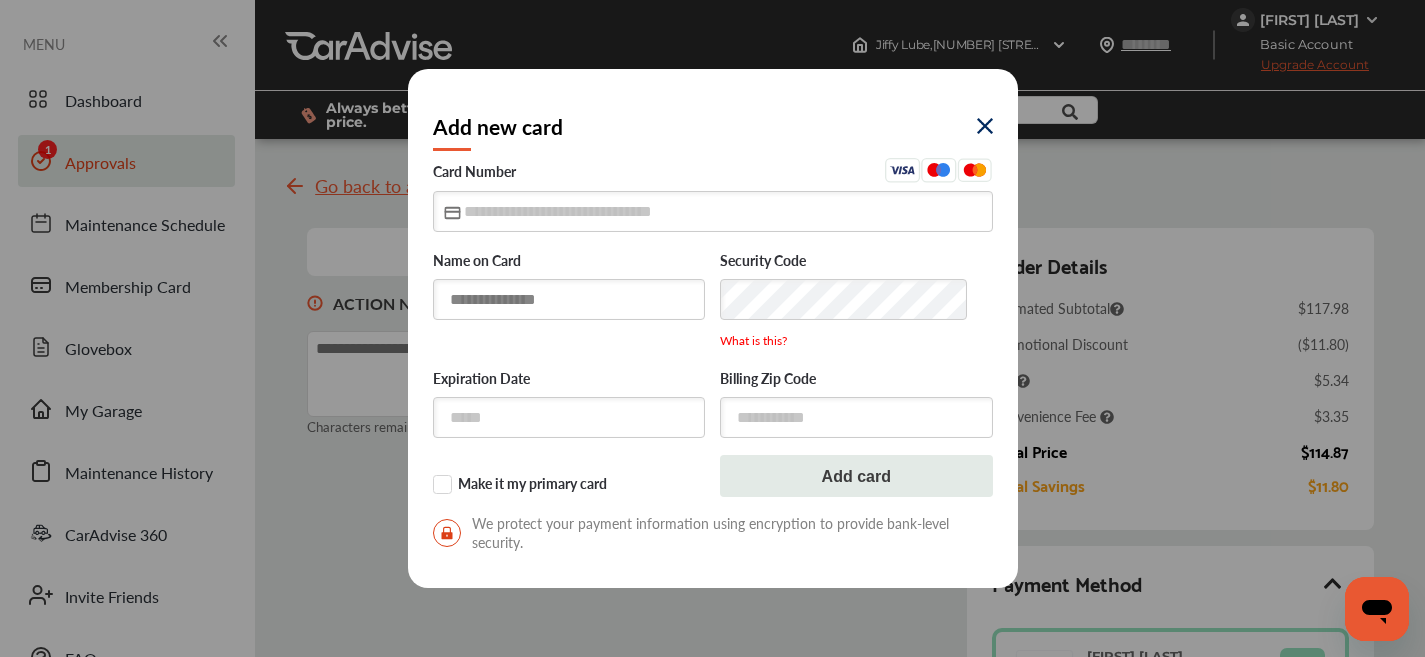 click at bounding box center [569, 299] 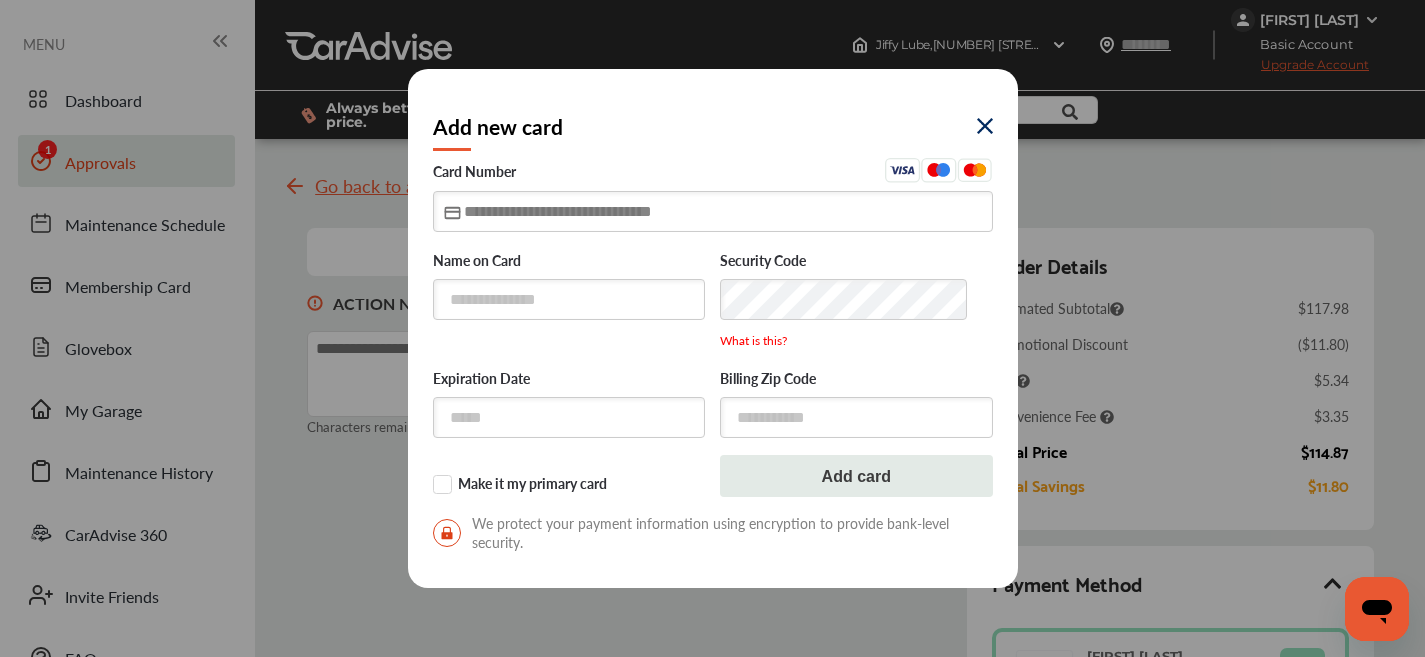 click at bounding box center (713, 211) 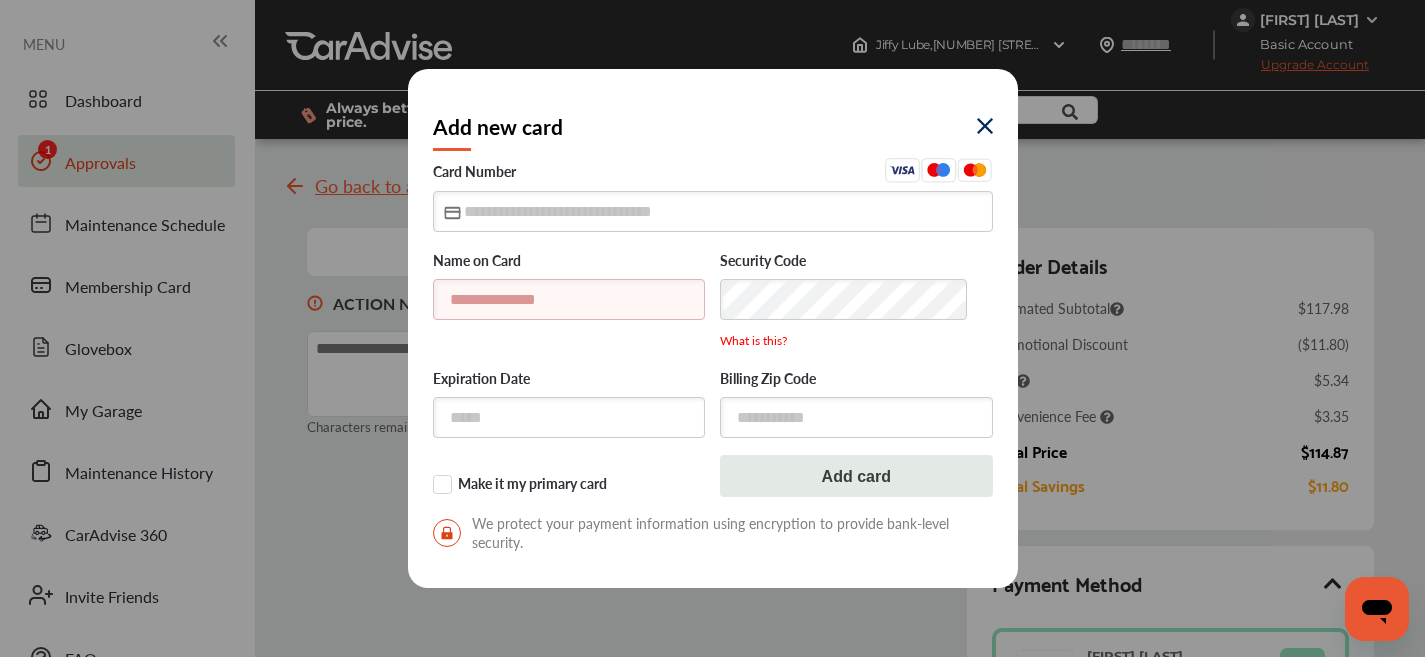 click at bounding box center (569, 299) 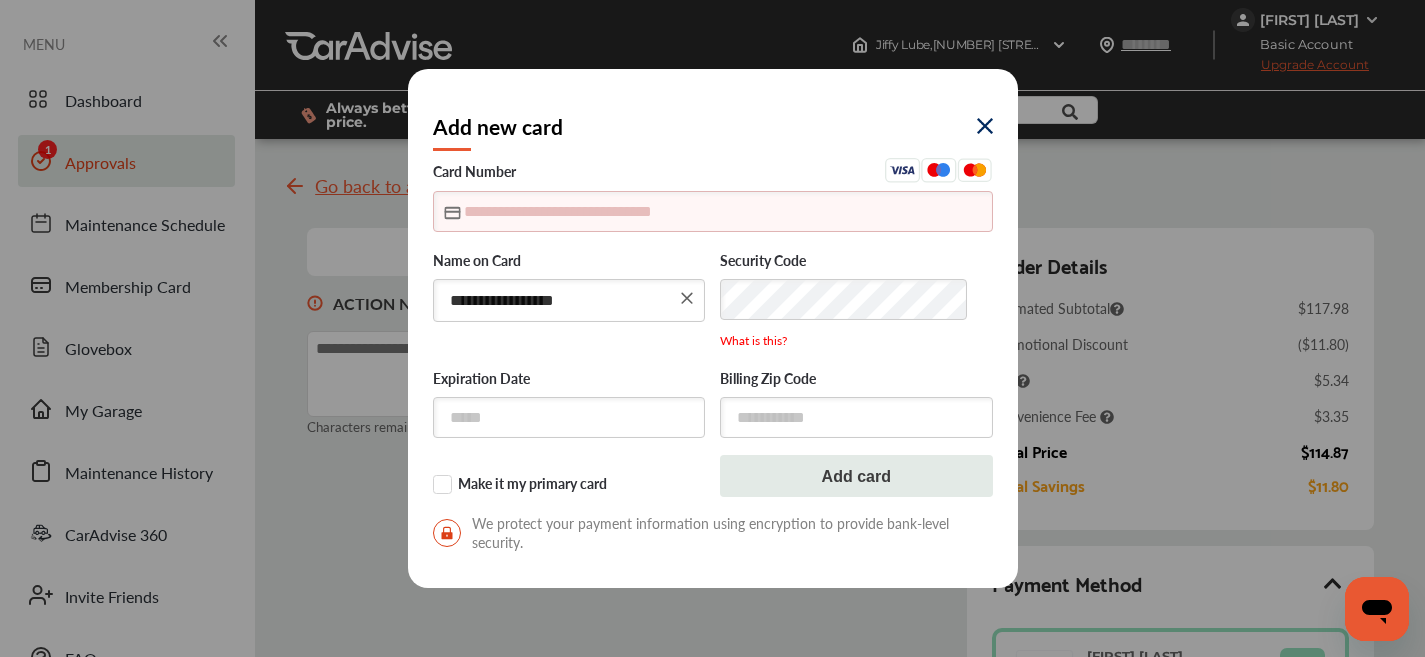 type on "**********" 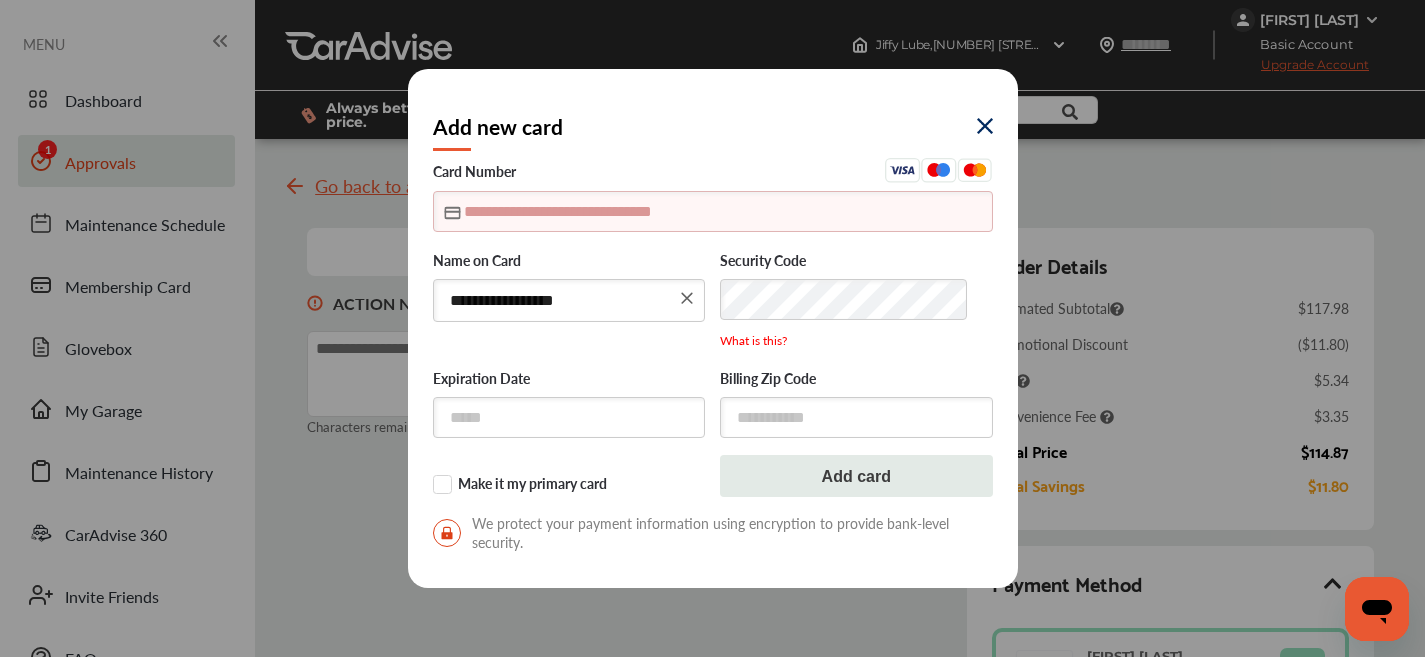 click at bounding box center (713, 211) 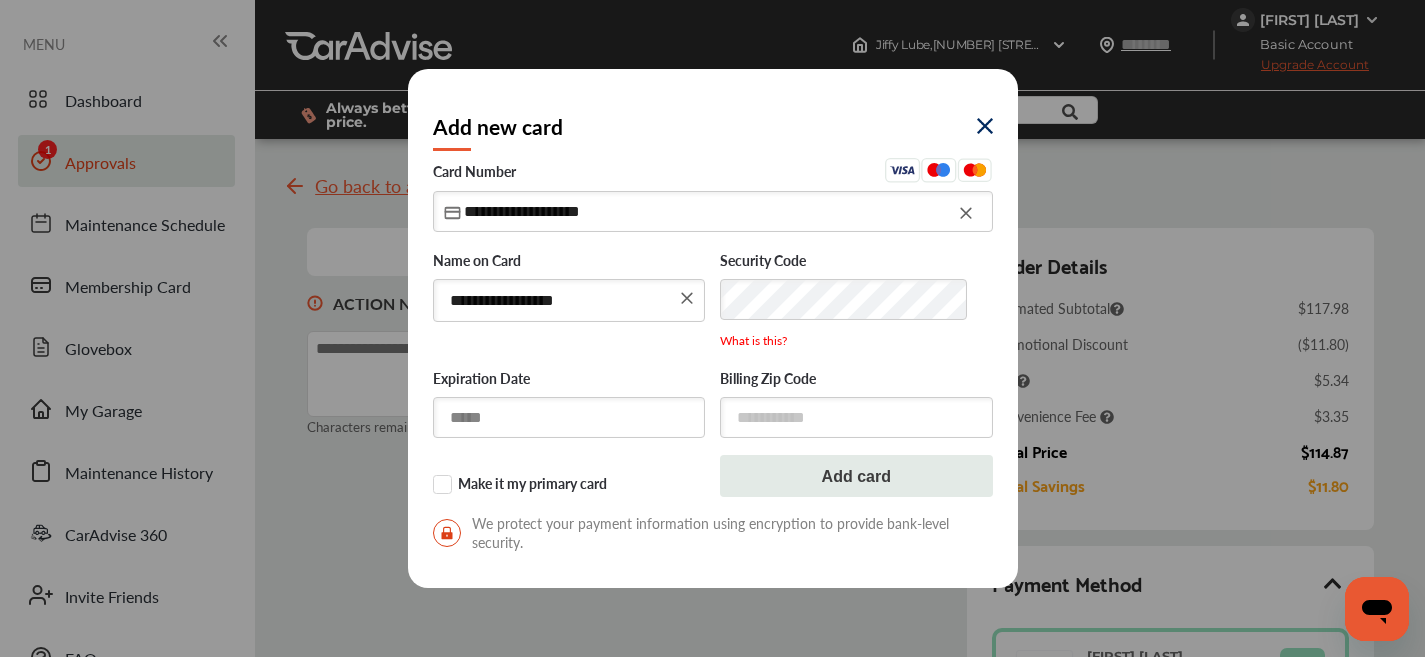 type on "**********" 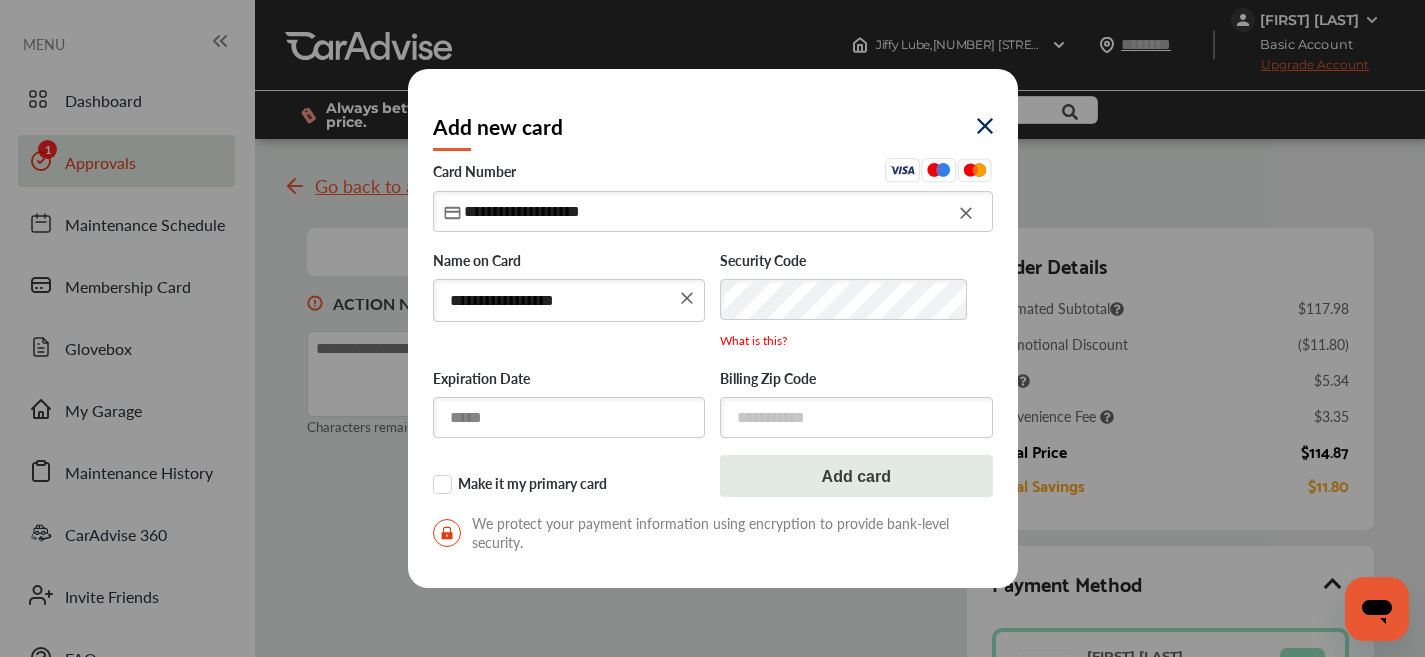 click at bounding box center (569, 417) 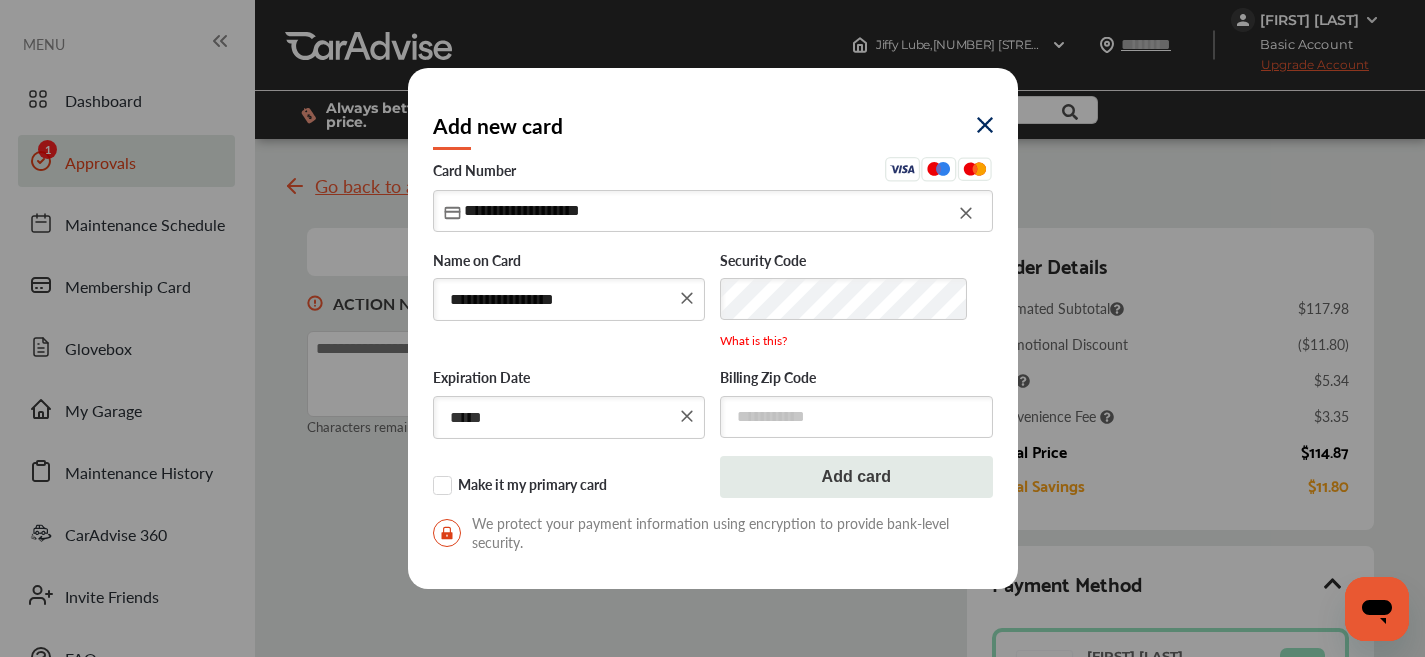 type on "*****" 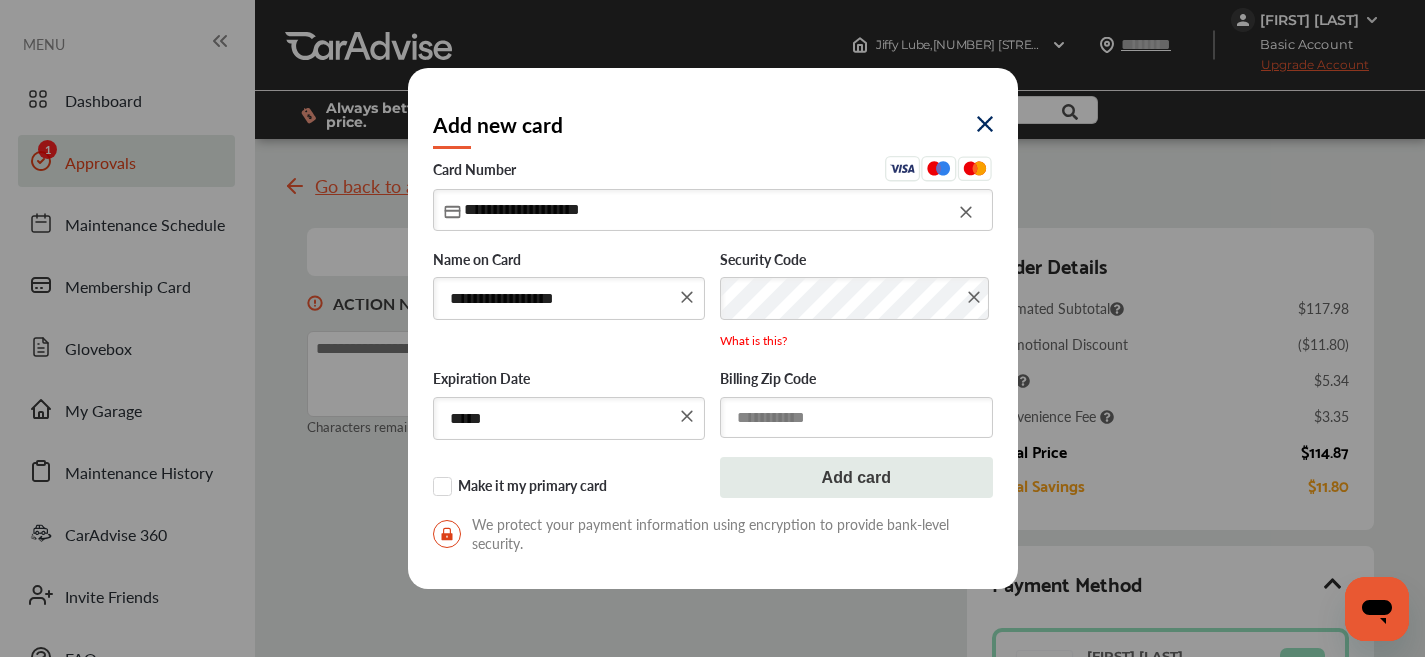 click at bounding box center [856, 417] 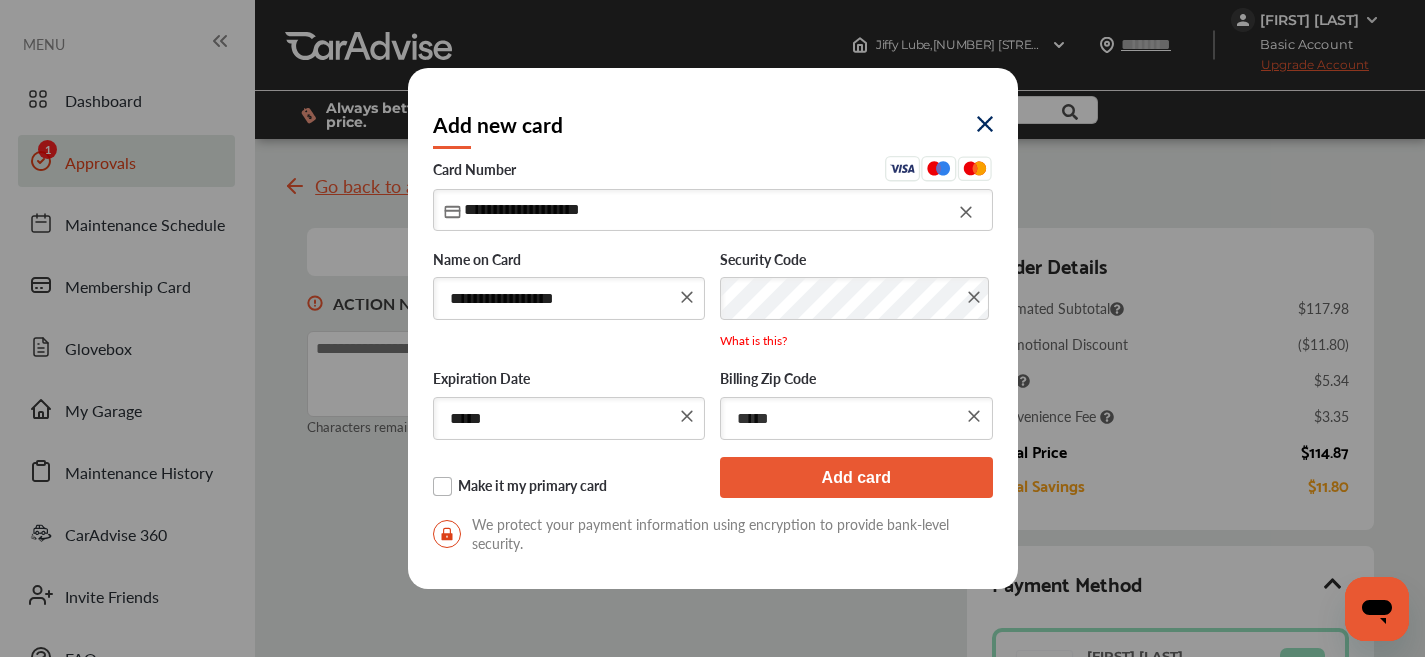 type on "*****" 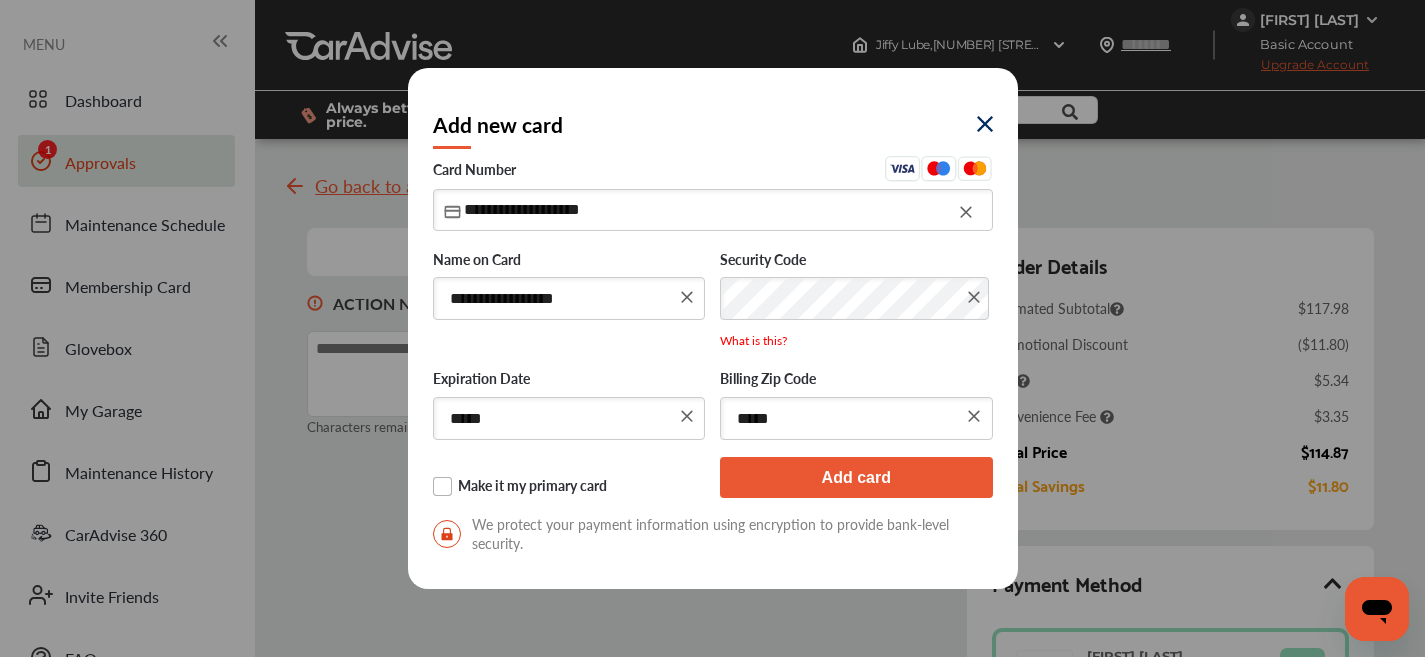 click on "Make it my primary card" at bounding box center [569, 487] 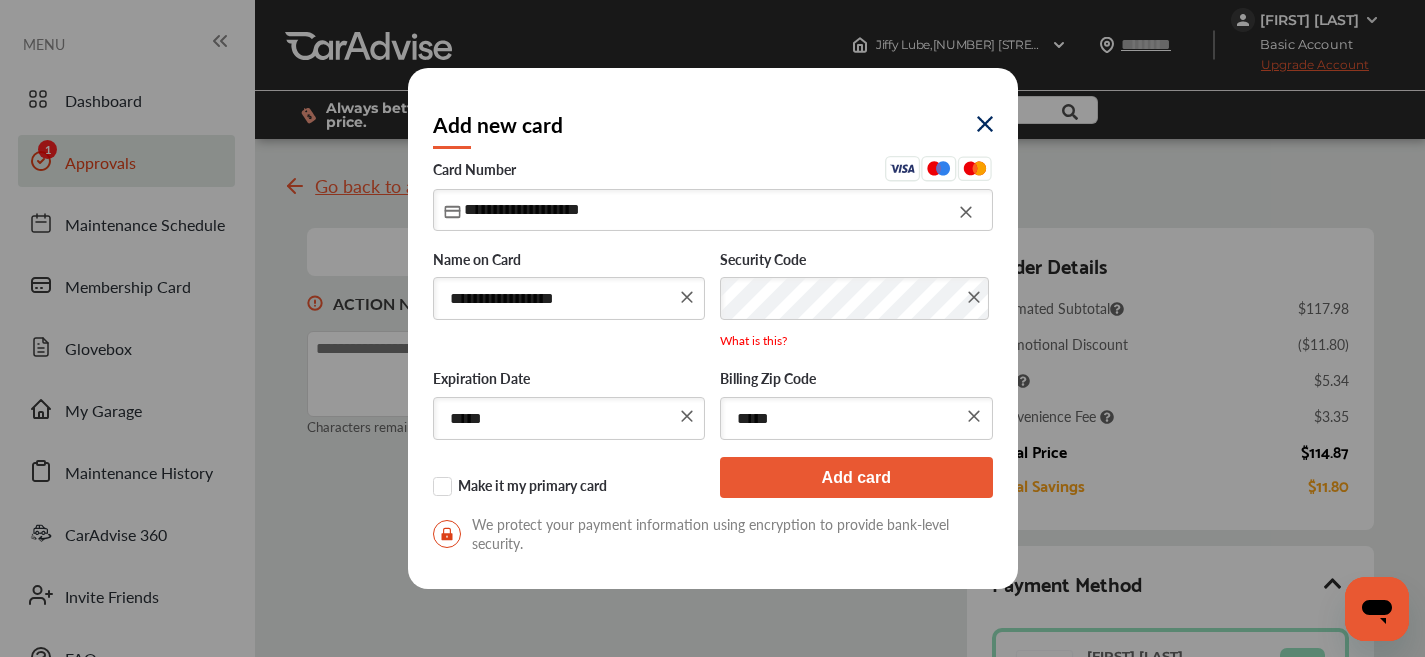 click on "Add card" at bounding box center (856, 478) 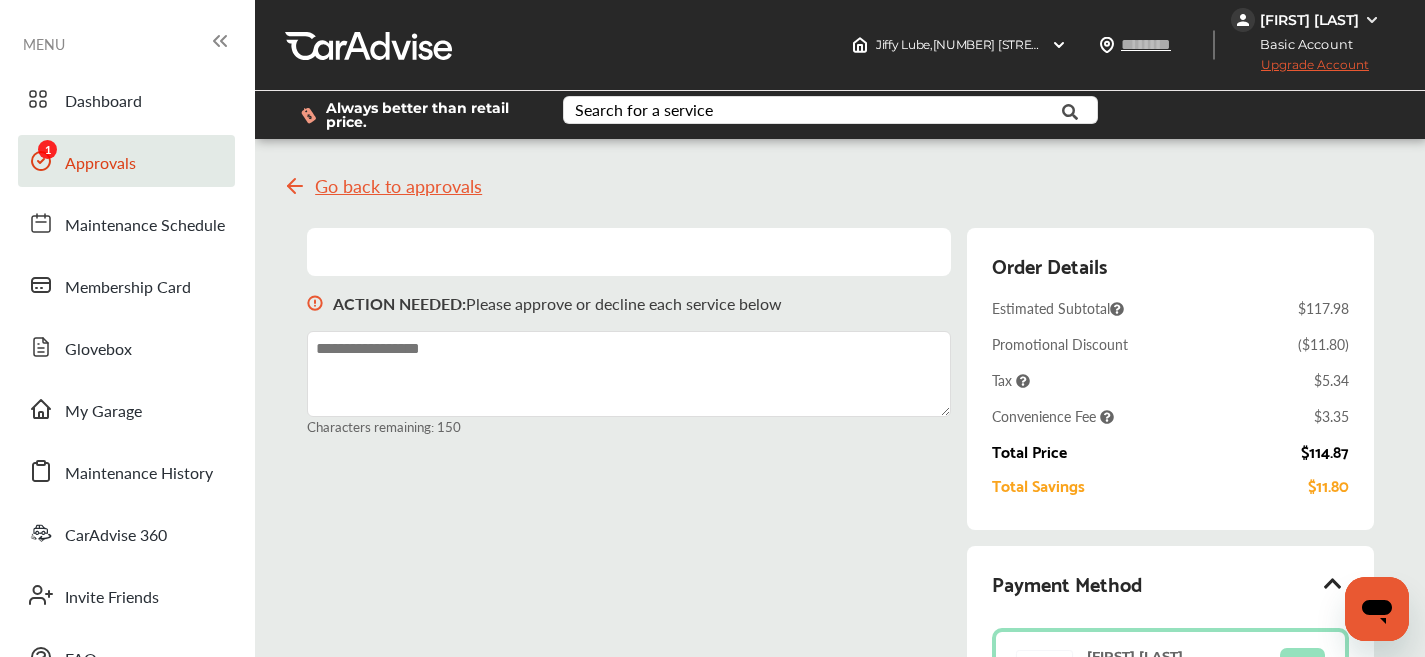 scroll, scrollTop: 558, scrollLeft: 0, axis: vertical 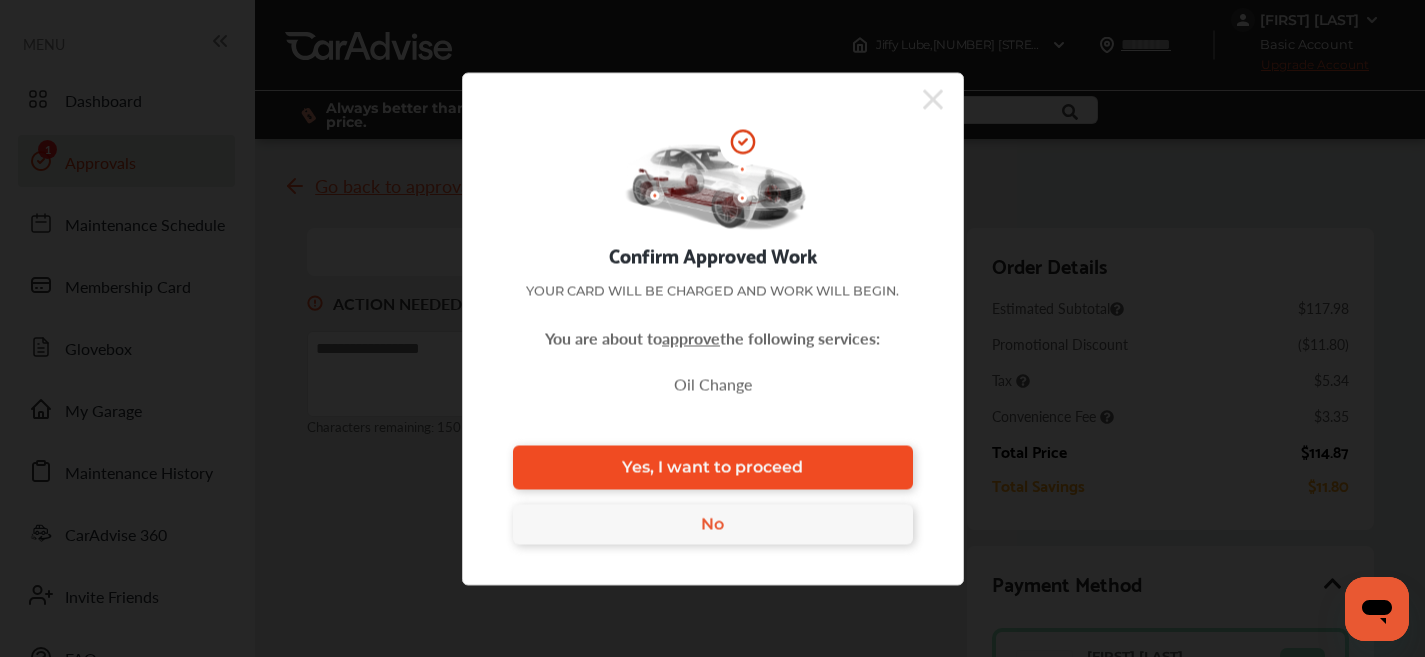 click on "Yes, I want to proceed" at bounding box center [712, 467] 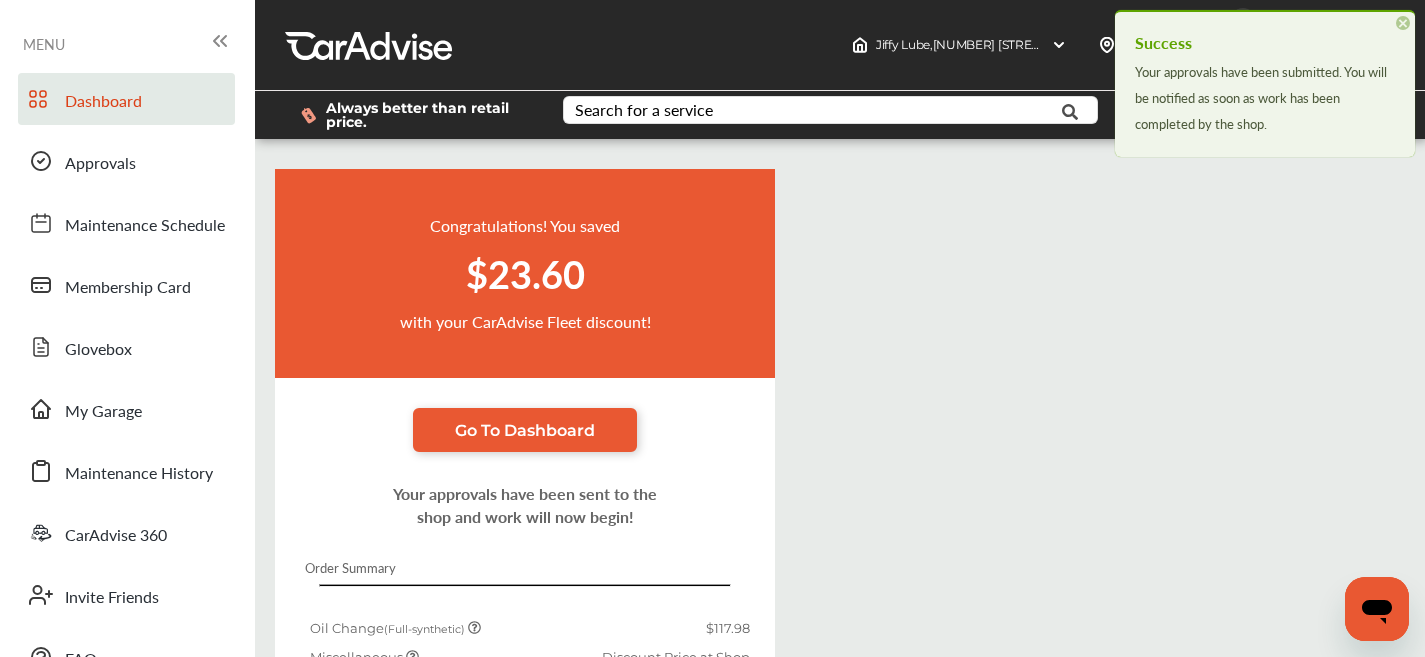 scroll, scrollTop: 0, scrollLeft: 0, axis: both 